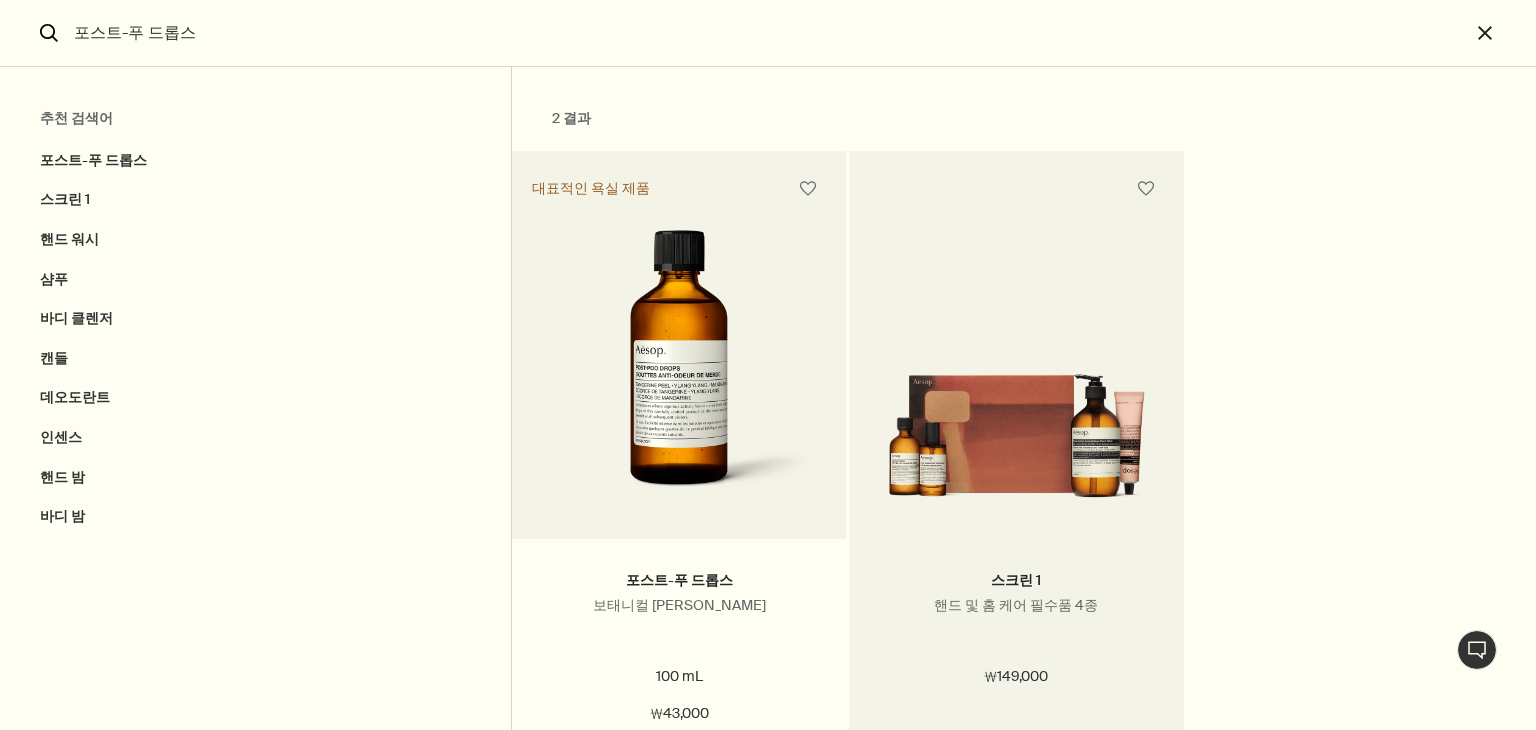 scroll, scrollTop: 0, scrollLeft: 0, axis: both 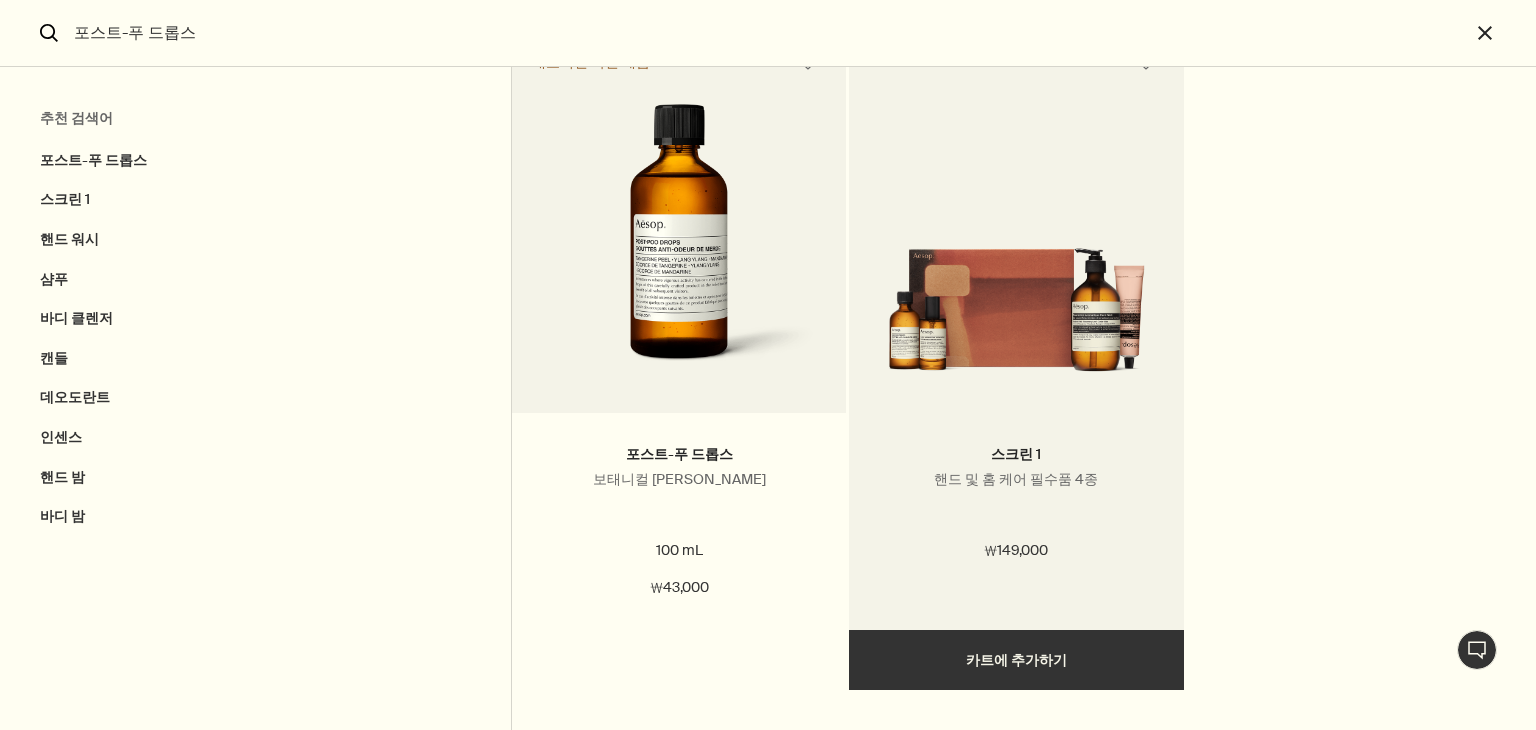click at bounding box center [1016, 300] 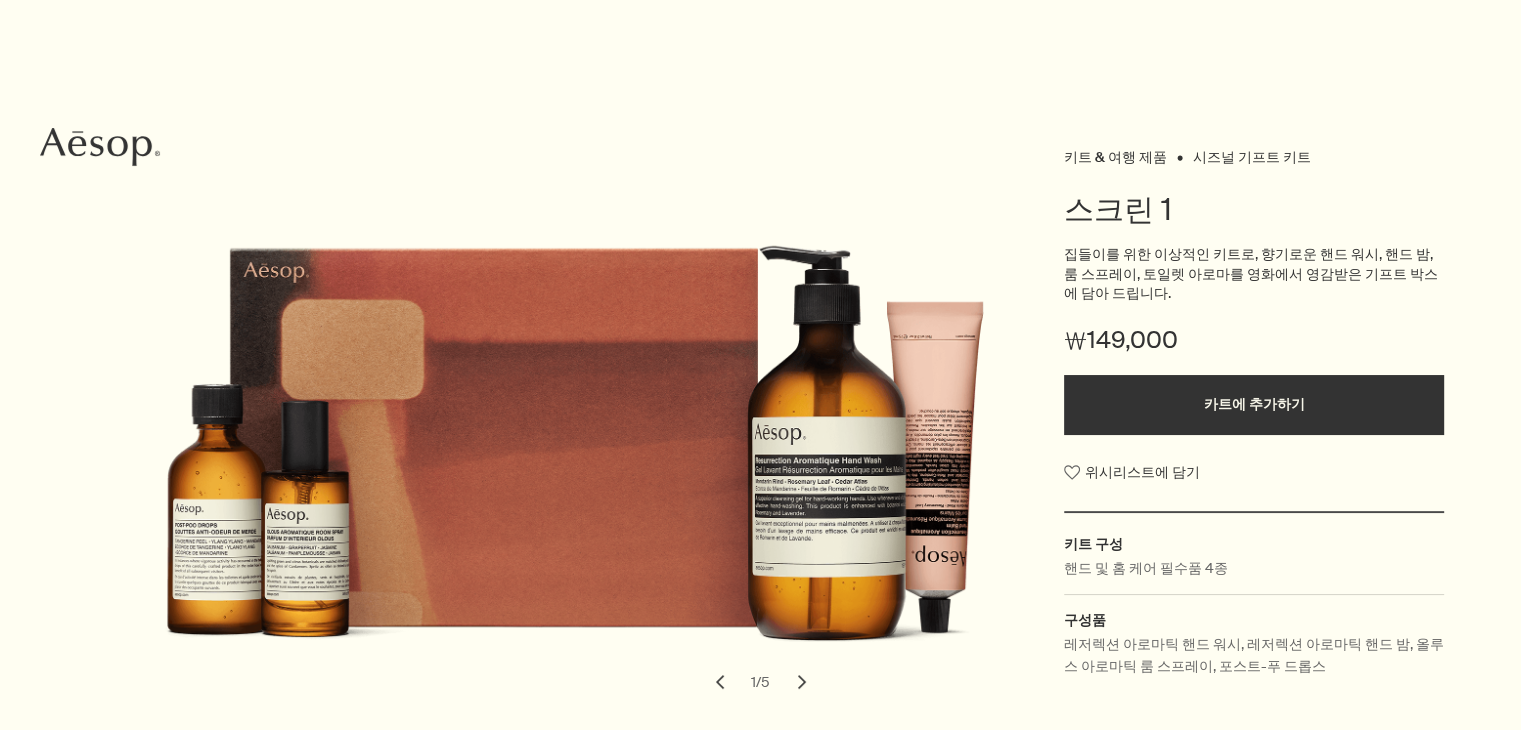 scroll, scrollTop: 200, scrollLeft: 0, axis: vertical 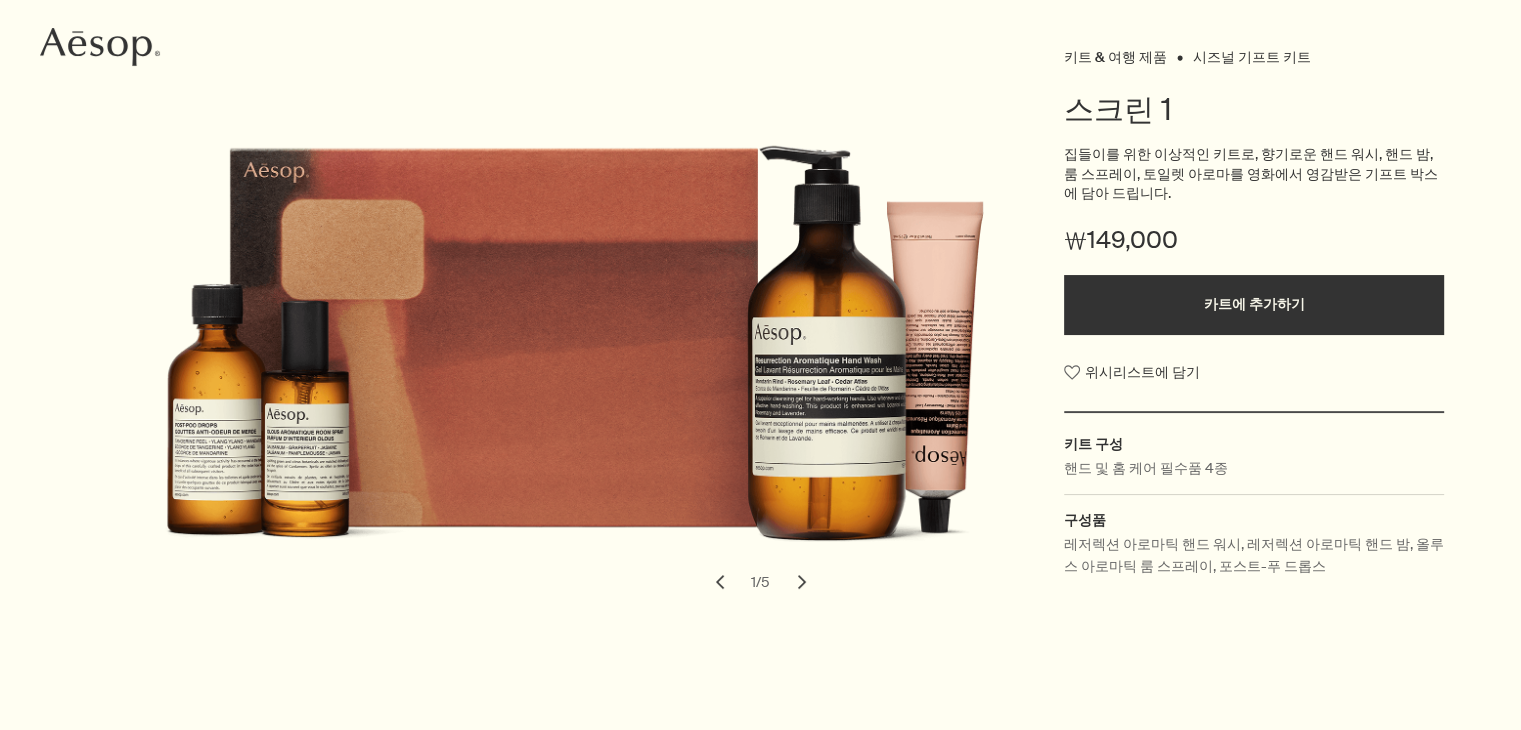 click on "chevron" at bounding box center (802, 582) 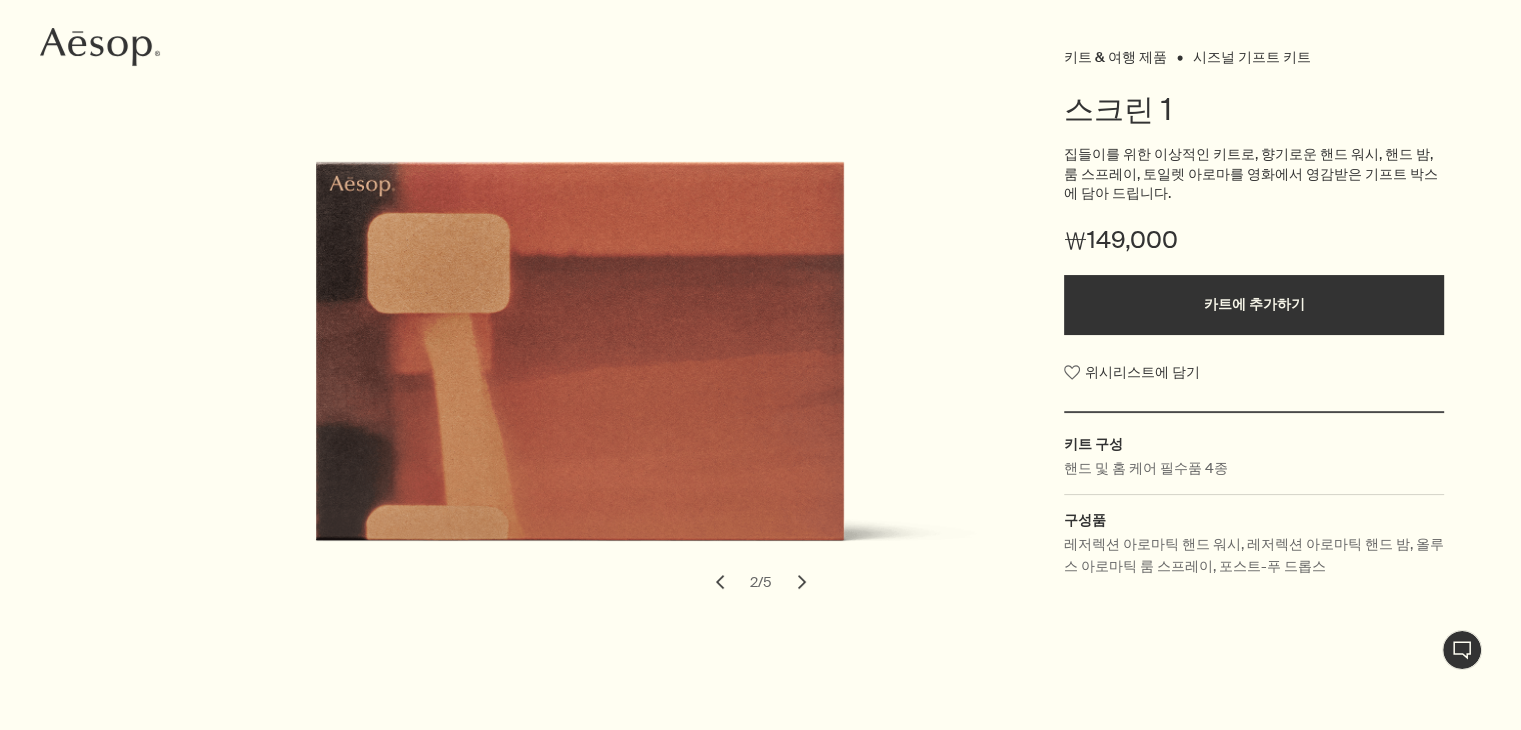 click on "chevron" at bounding box center [720, 582] 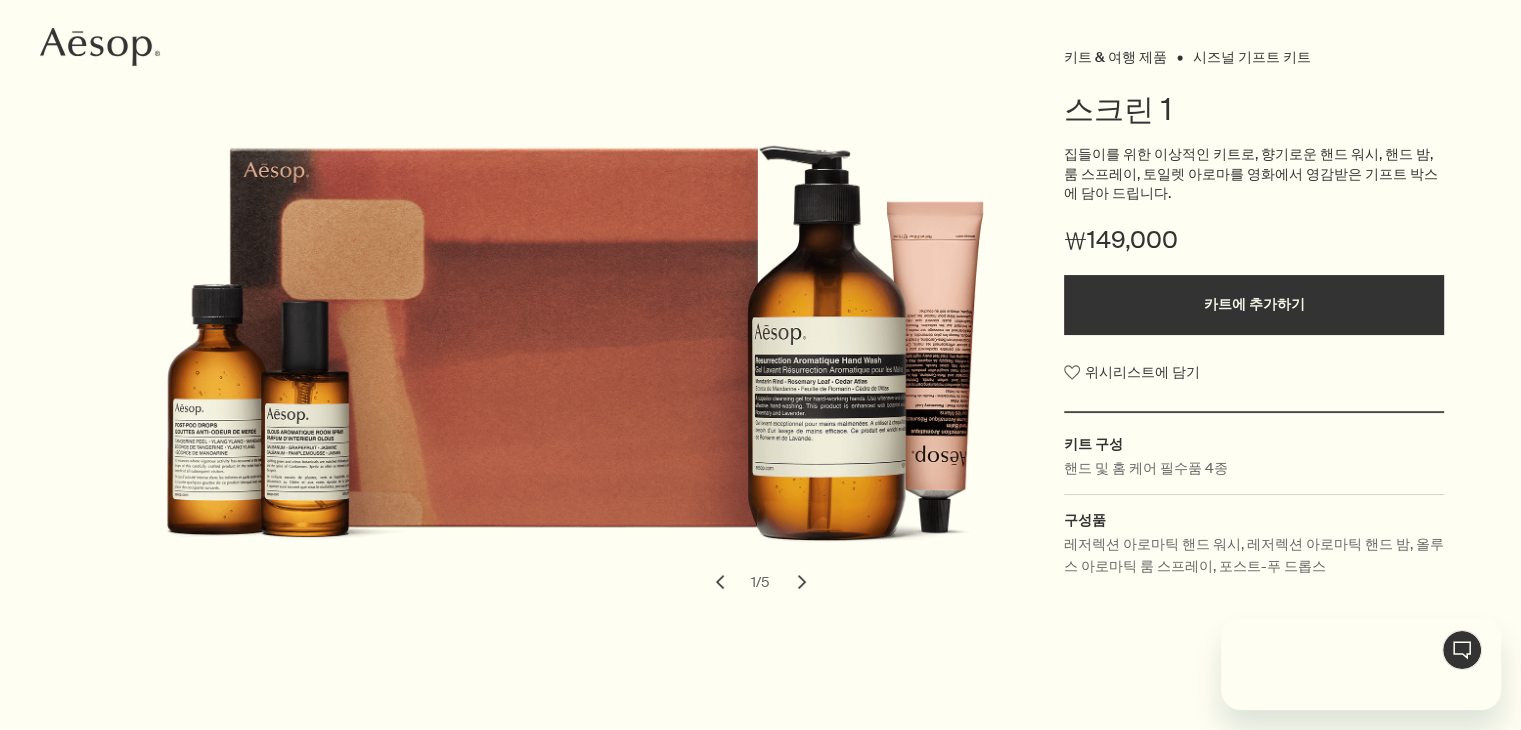 scroll, scrollTop: 0, scrollLeft: 0, axis: both 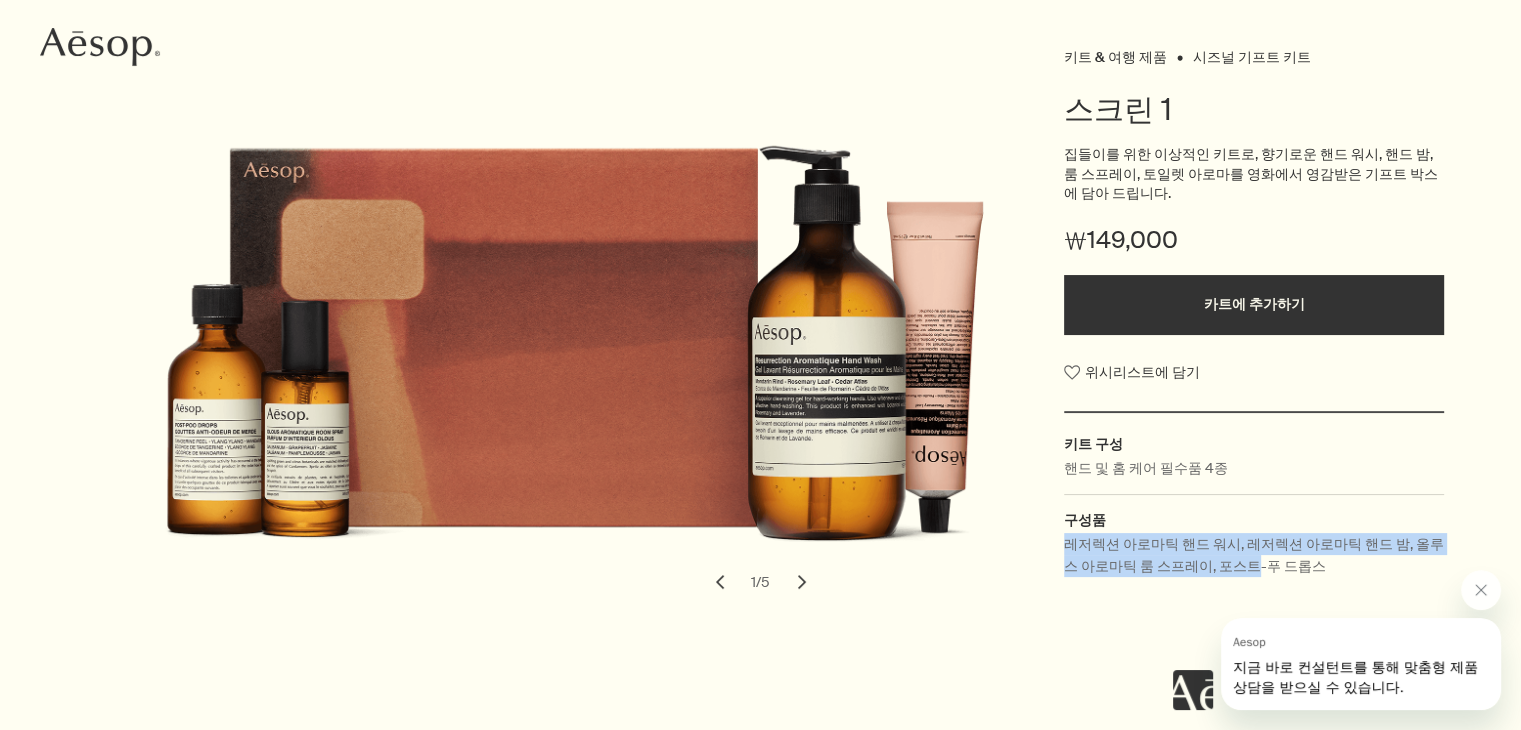 drag, startPoint x: 1065, startPoint y: 545, endPoint x: 1232, endPoint y: 569, distance: 168.71574 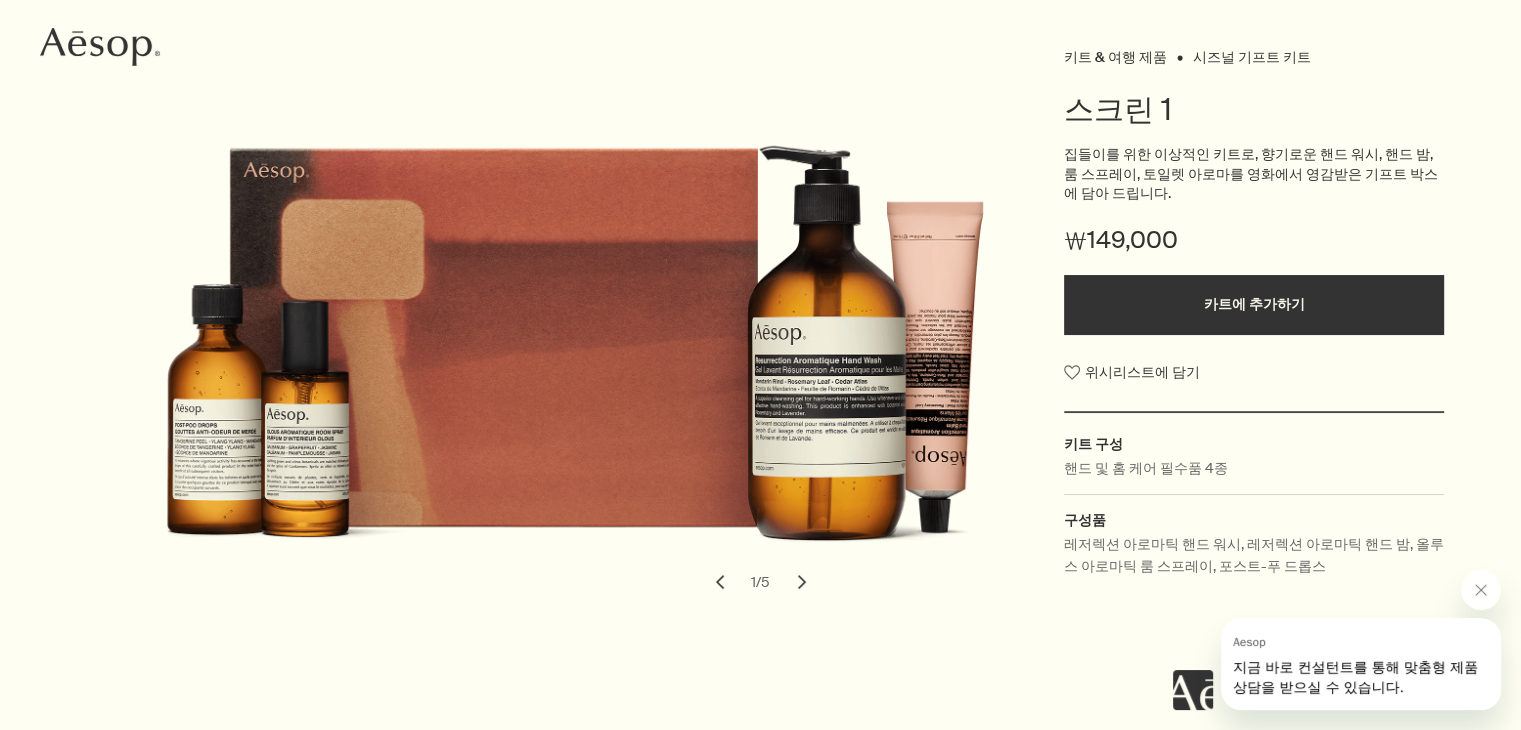 click on "레저렉션 아로마틱 핸드 워시, 레저렉션 아로마틱 핸드 밤, 올루스 아로마틱 룸 스프레이, 포스트-푸 드롭스" at bounding box center [1254, 555] 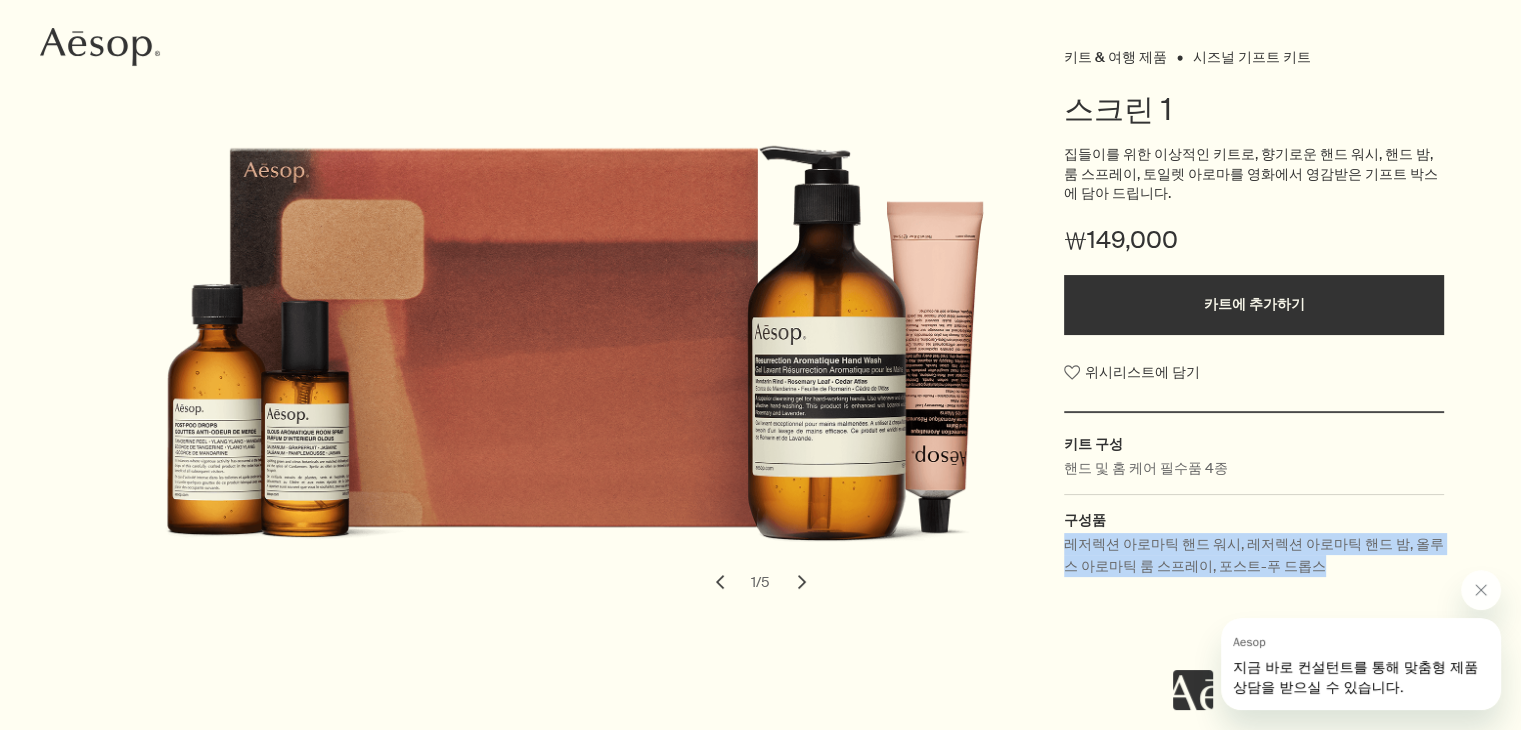 drag, startPoint x: 1294, startPoint y: 568, endPoint x: 1063, endPoint y: 531, distance: 233.94444 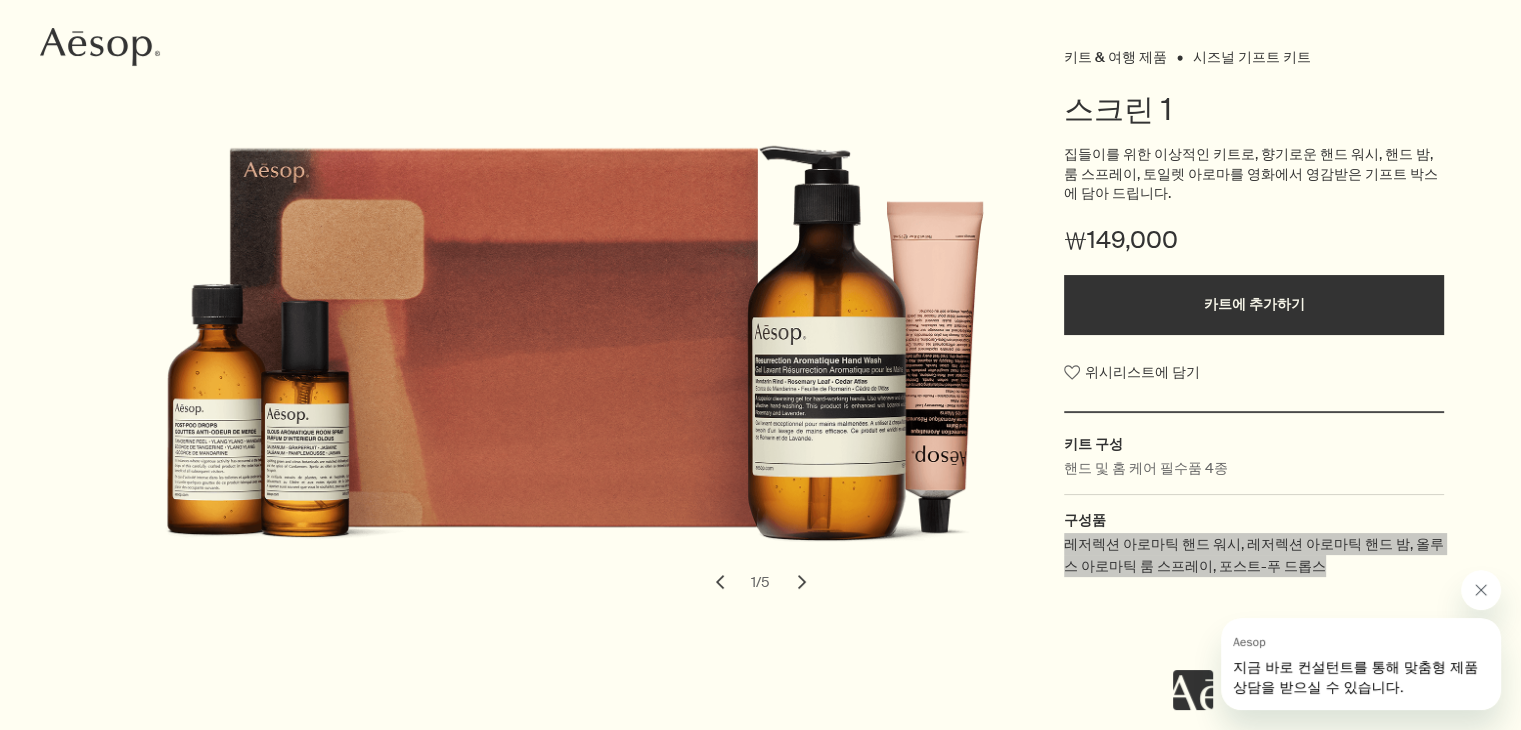 click at bounding box center [1481, 590] 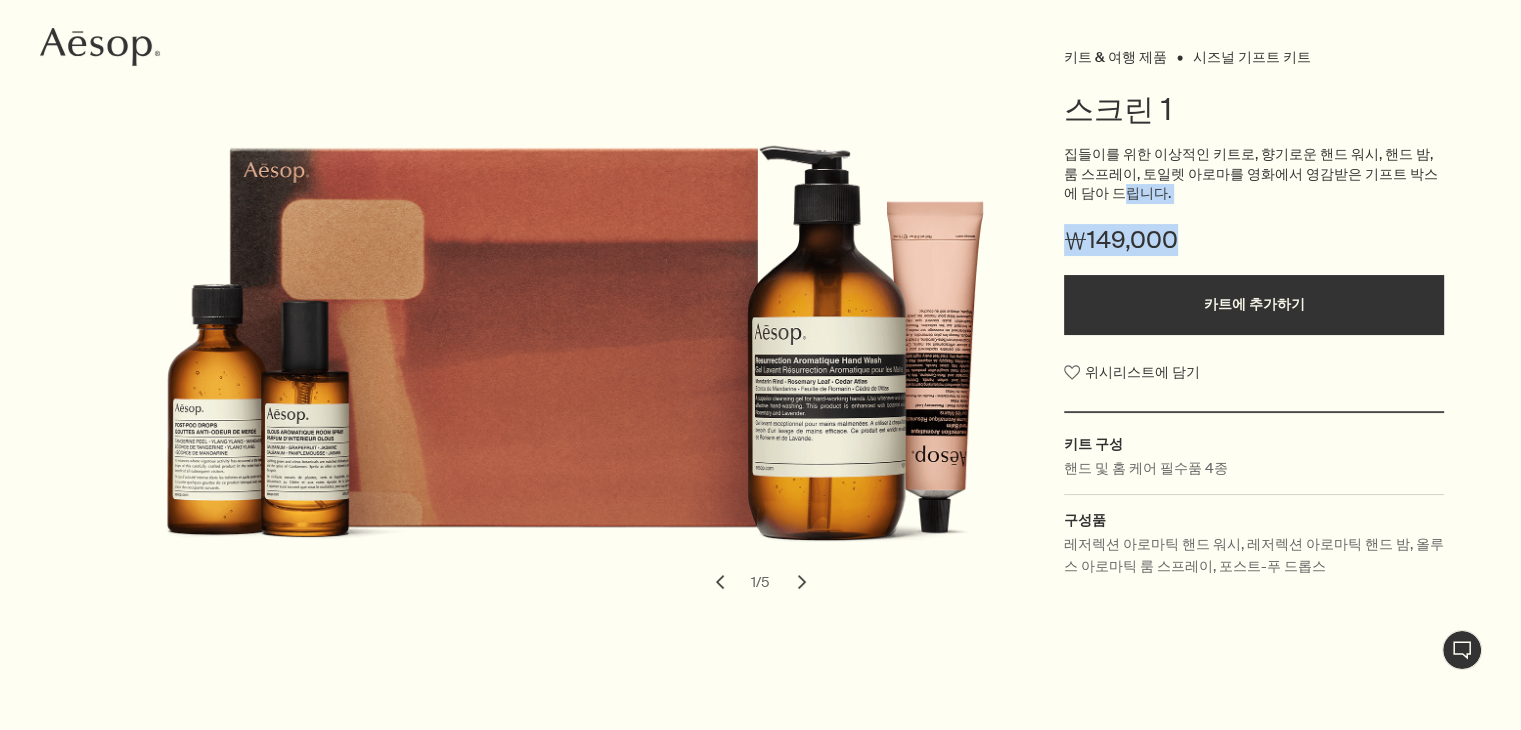 drag, startPoint x: 1188, startPoint y: 229, endPoint x: 1062, endPoint y: 213, distance: 127.01181 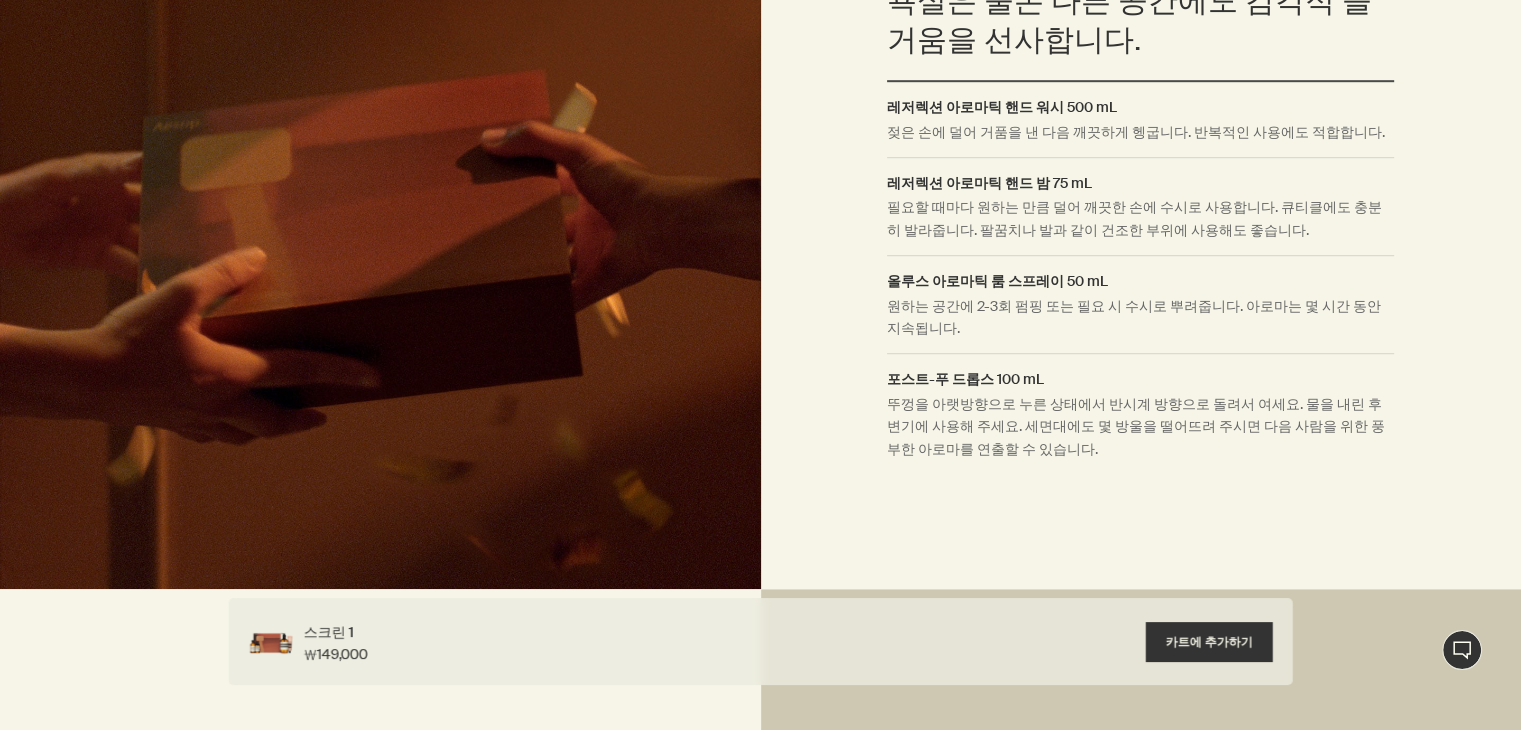 scroll, scrollTop: 1200, scrollLeft: 0, axis: vertical 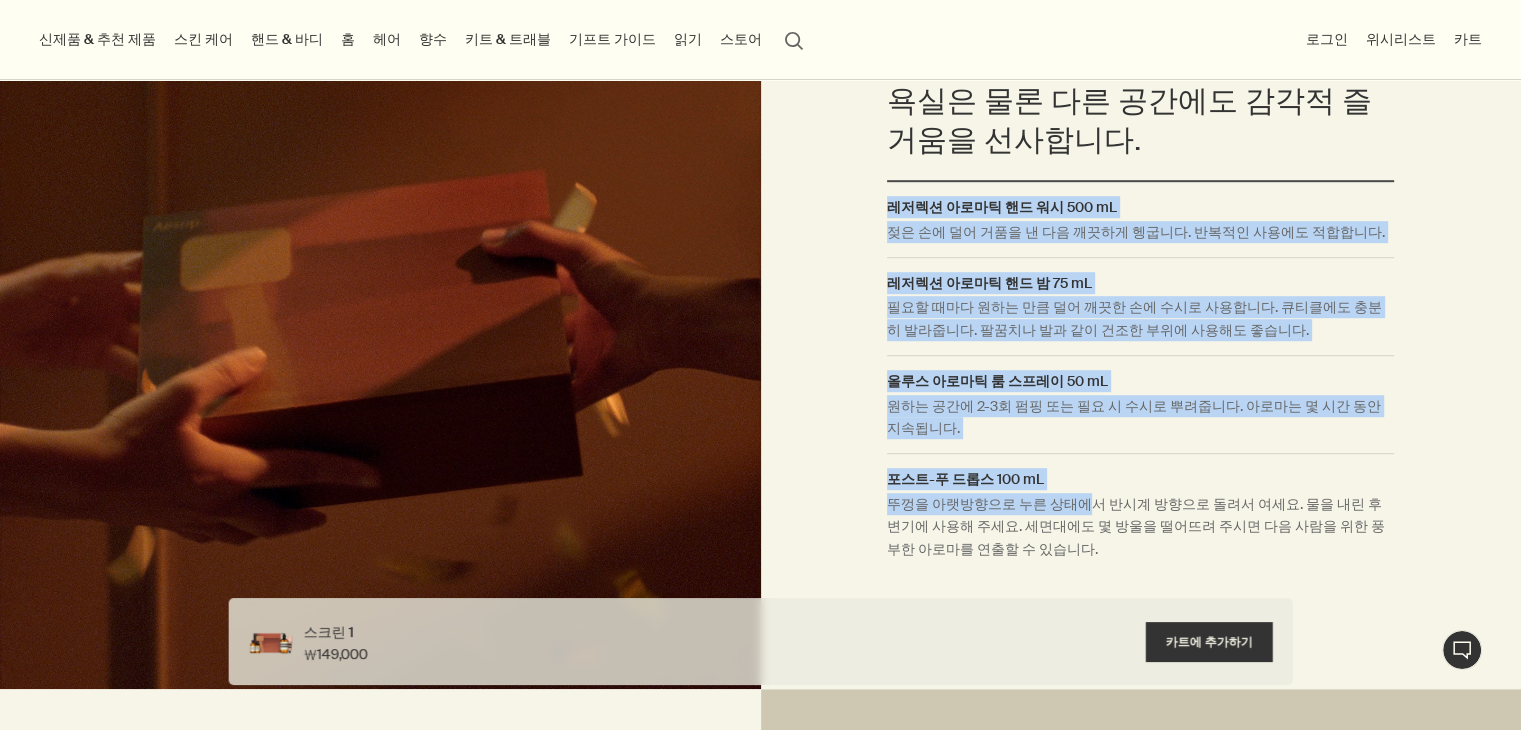 drag, startPoint x: 886, startPoint y: 205, endPoint x: 1073, endPoint y: 501, distance: 350.1214 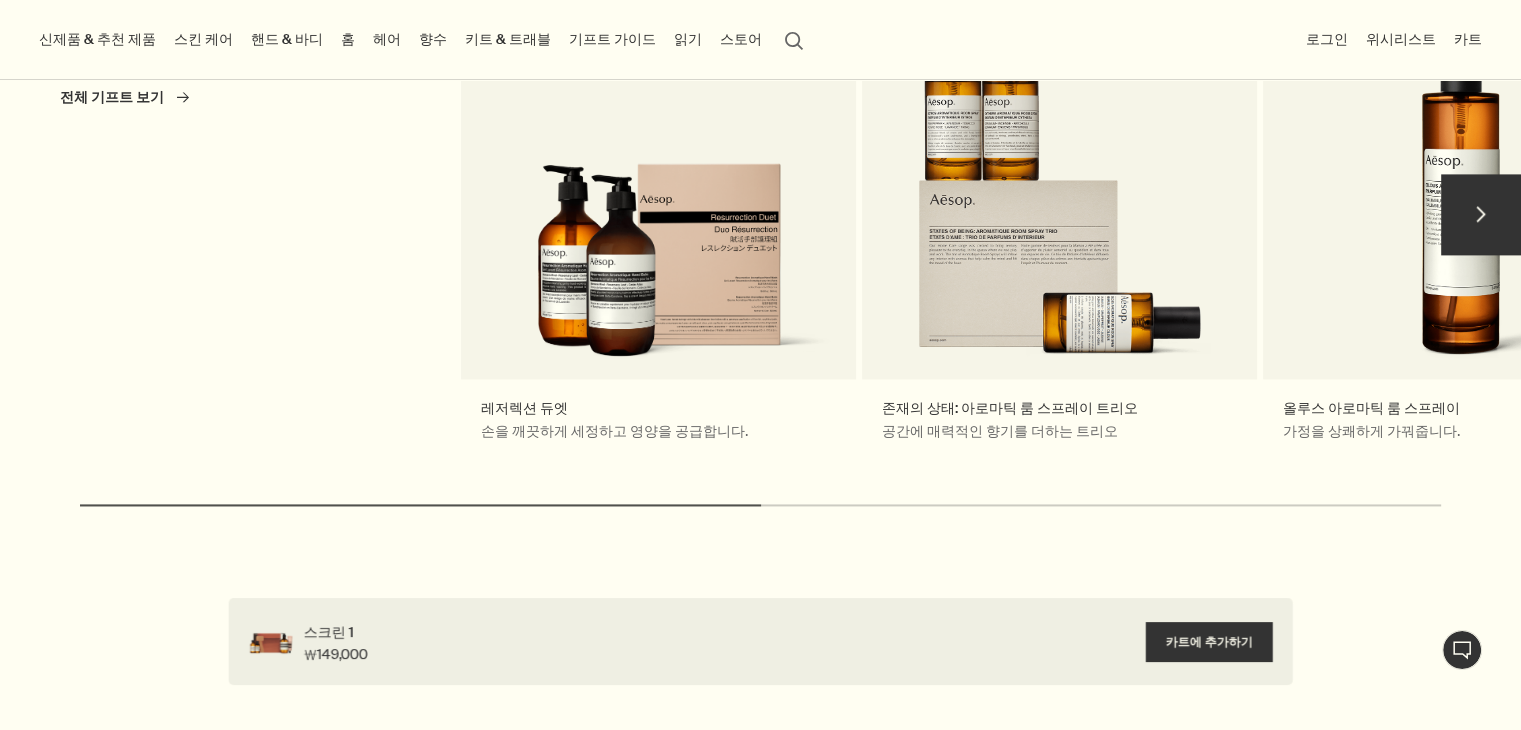scroll, scrollTop: 2400, scrollLeft: 0, axis: vertical 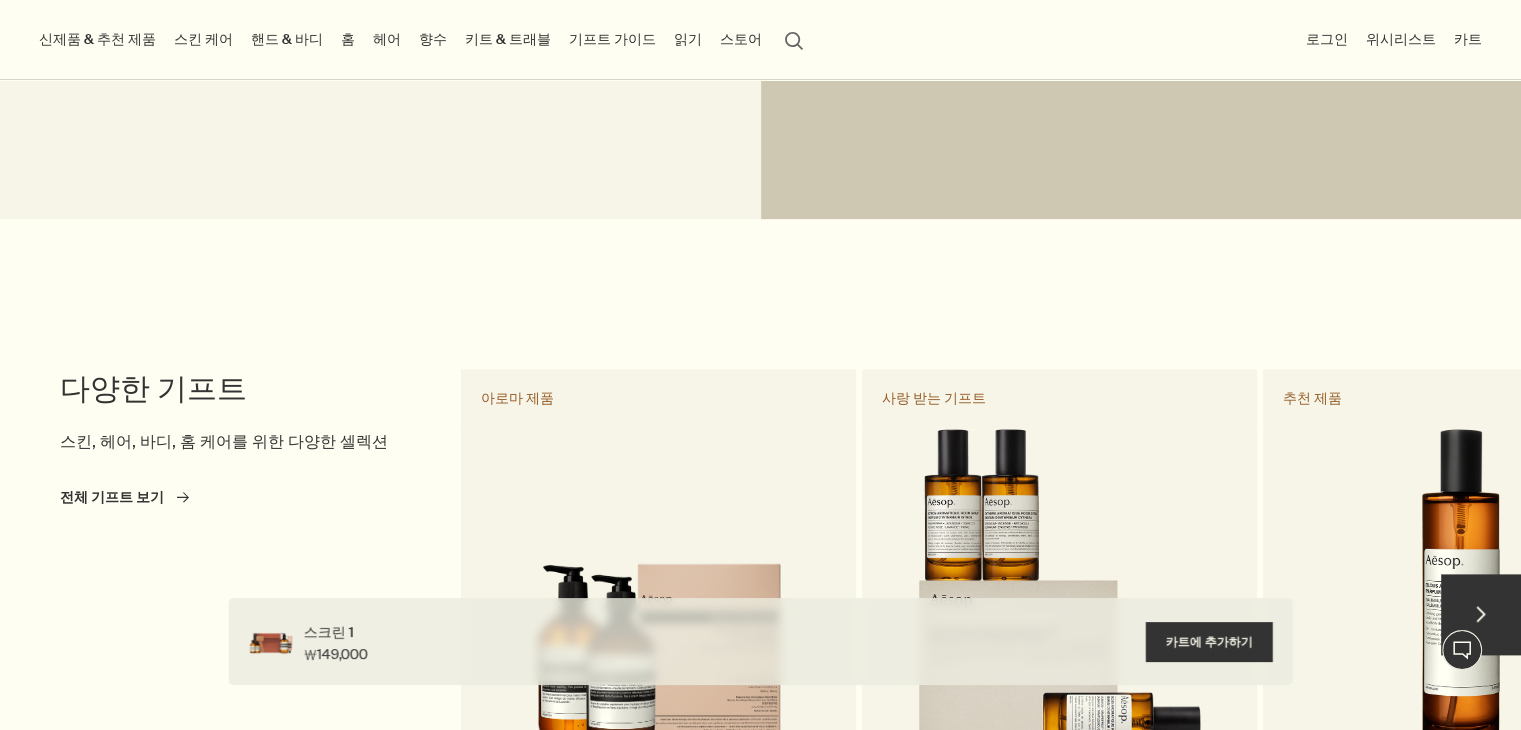 click on "전체 기프트 보기   rightArrow" at bounding box center (124, 497) 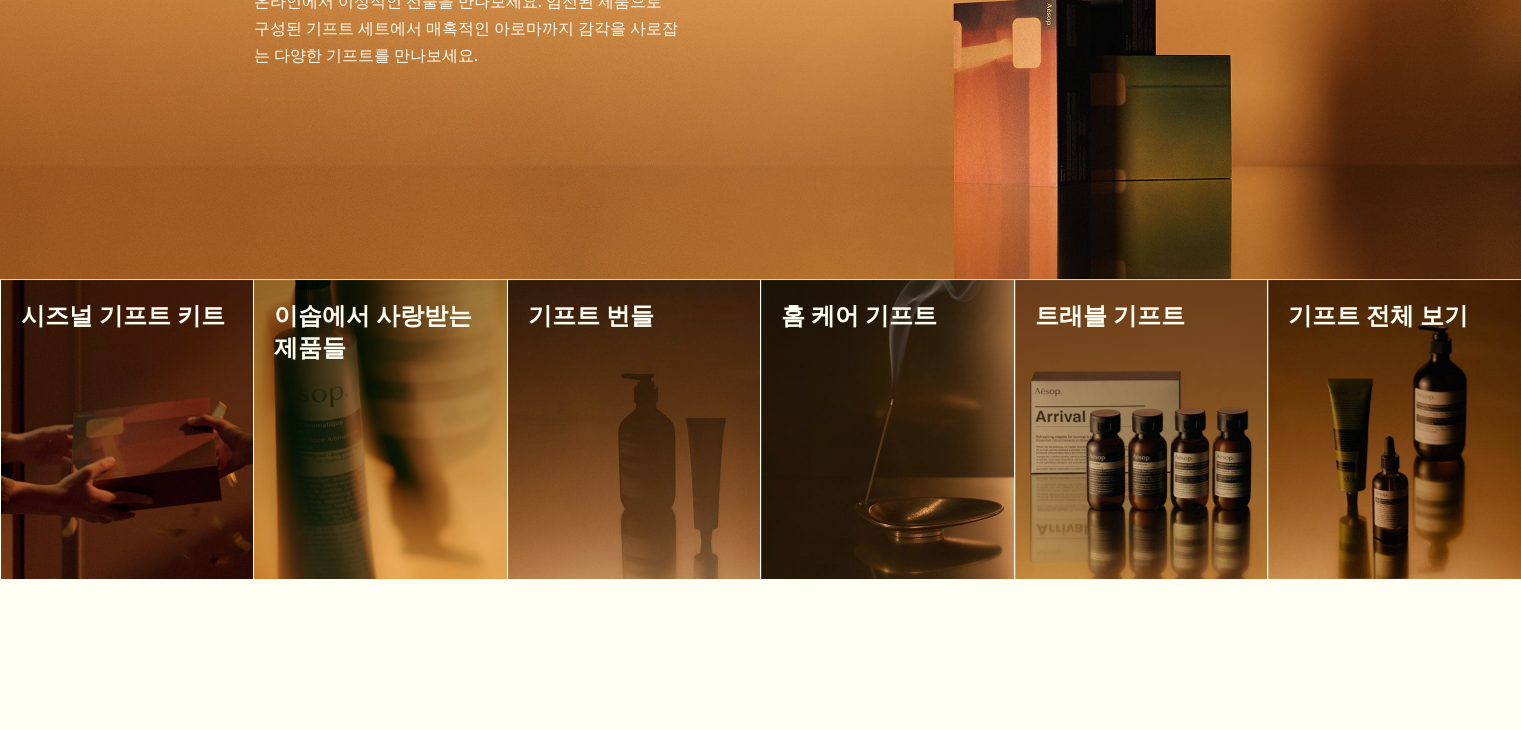 scroll, scrollTop: 300, scrollLeft: 0, axis: vertical 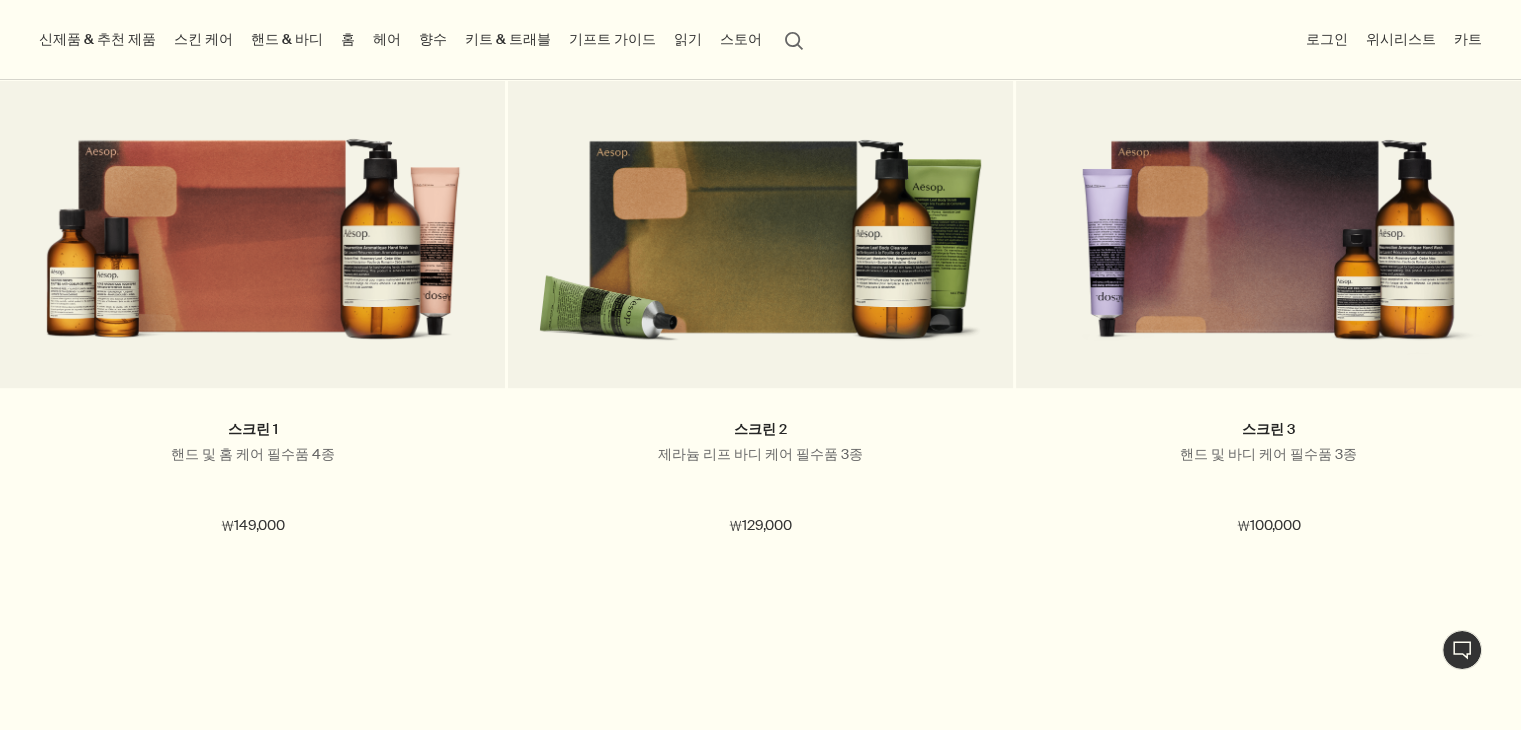 click on "search 검색" at bounding box center (794, 39) 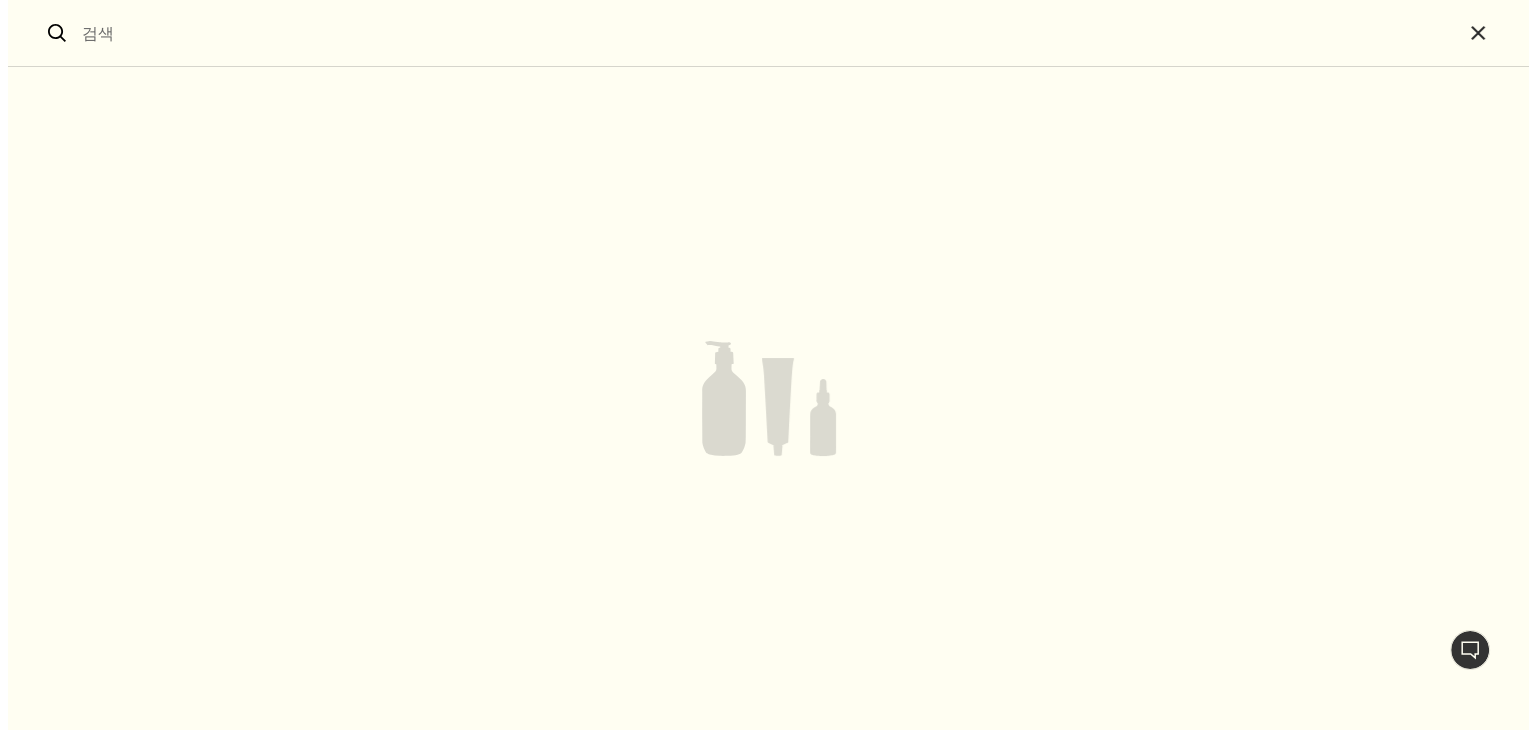scroll, scrollTop: 1296, scrollLeft: 0, axis: vertical 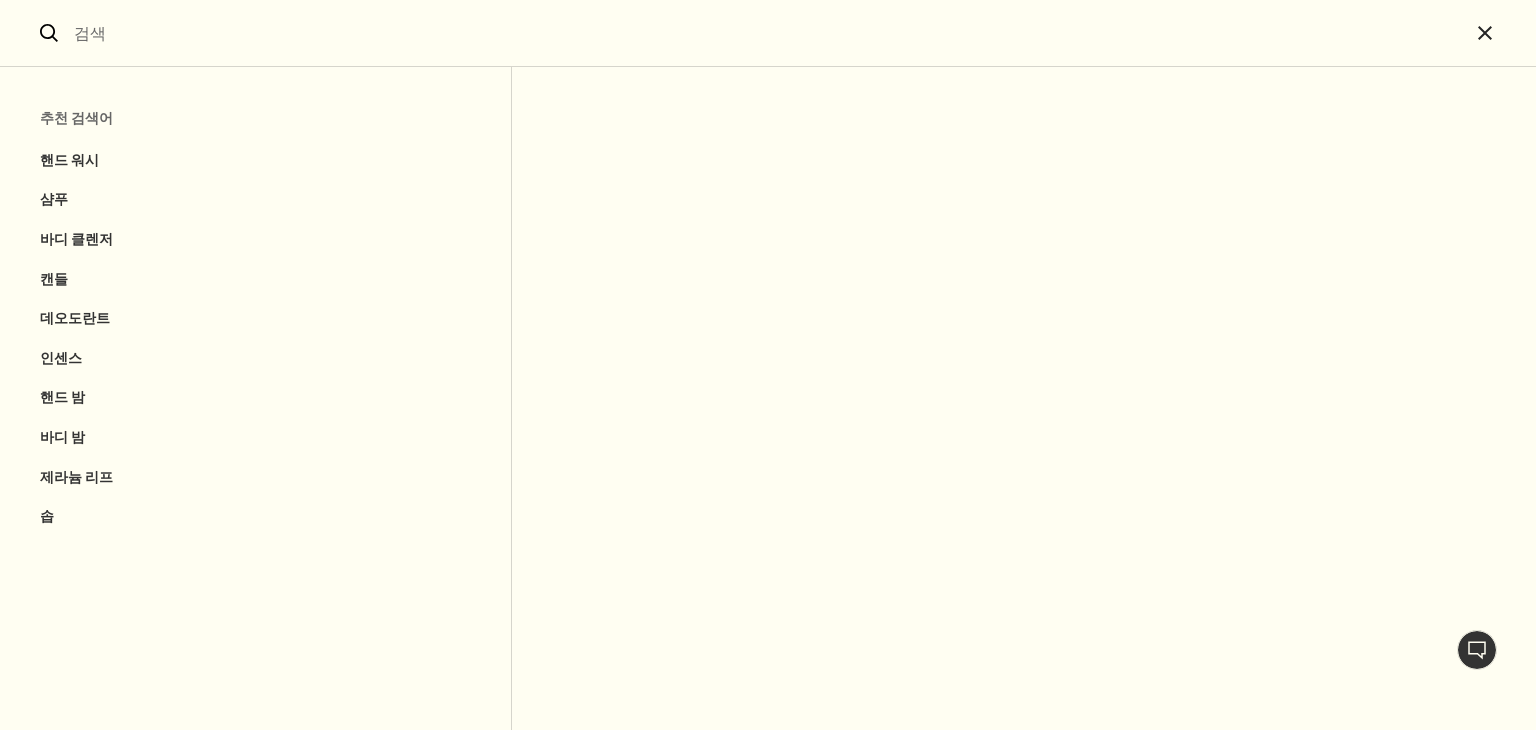 click at bounding box center (768, 33) 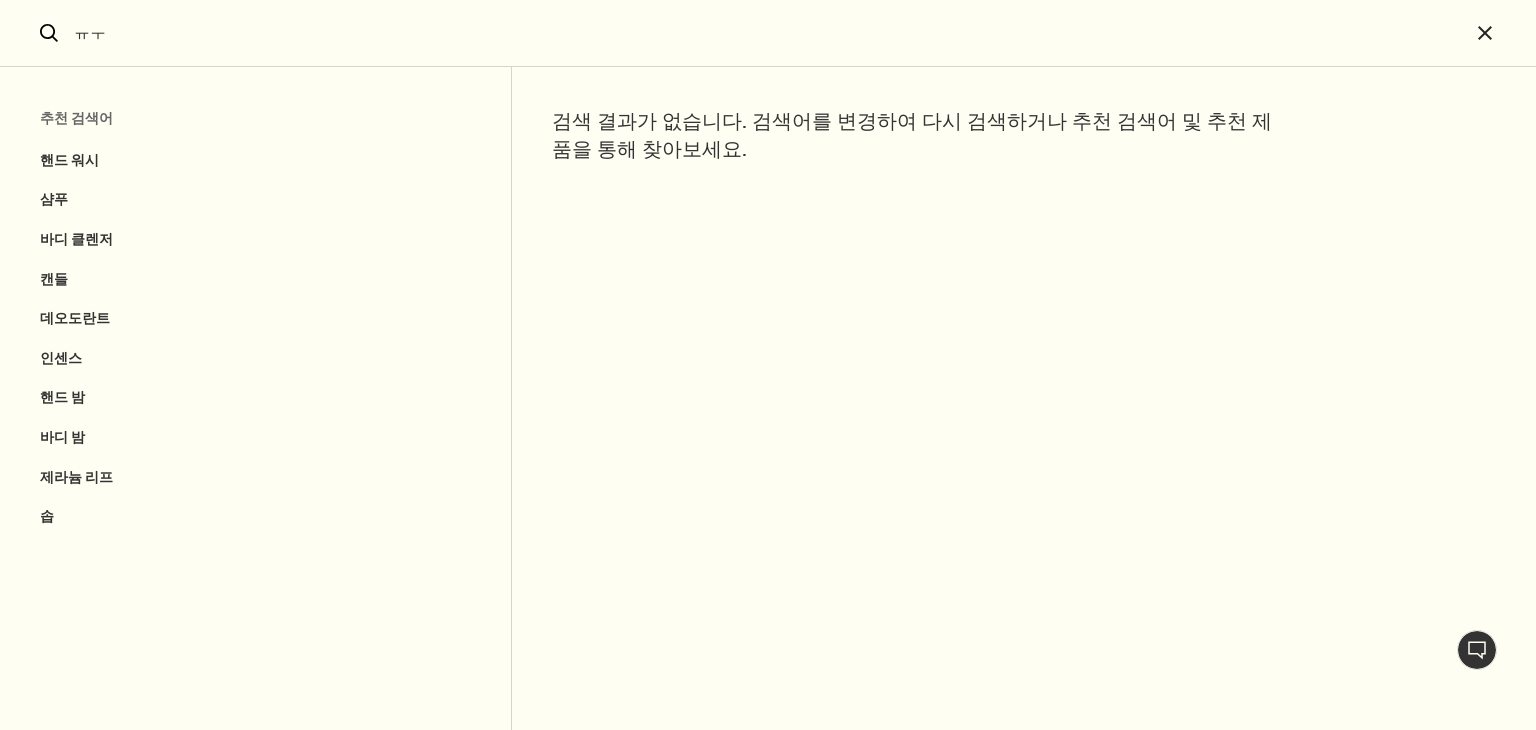 type on "ㅠ" 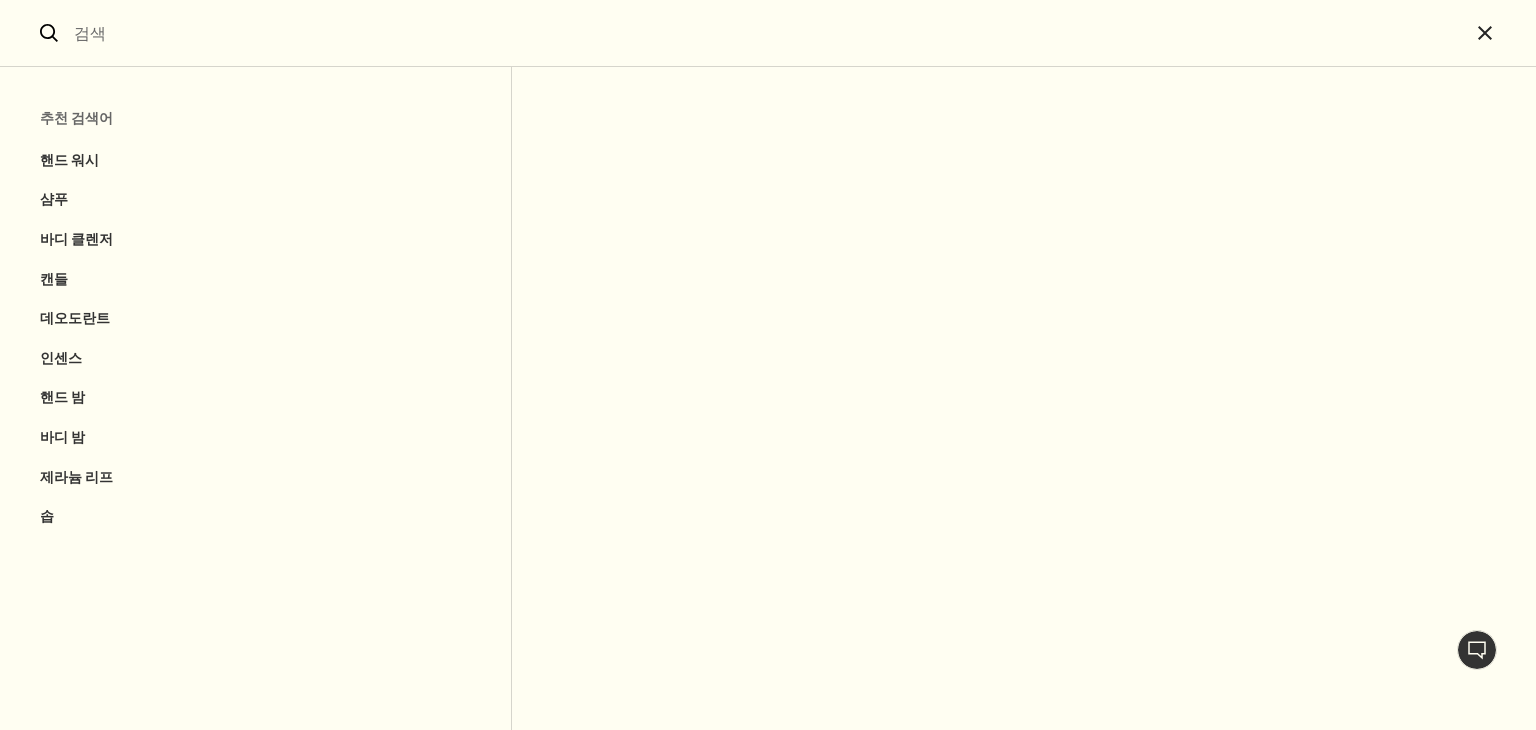 type on "ㅠ" 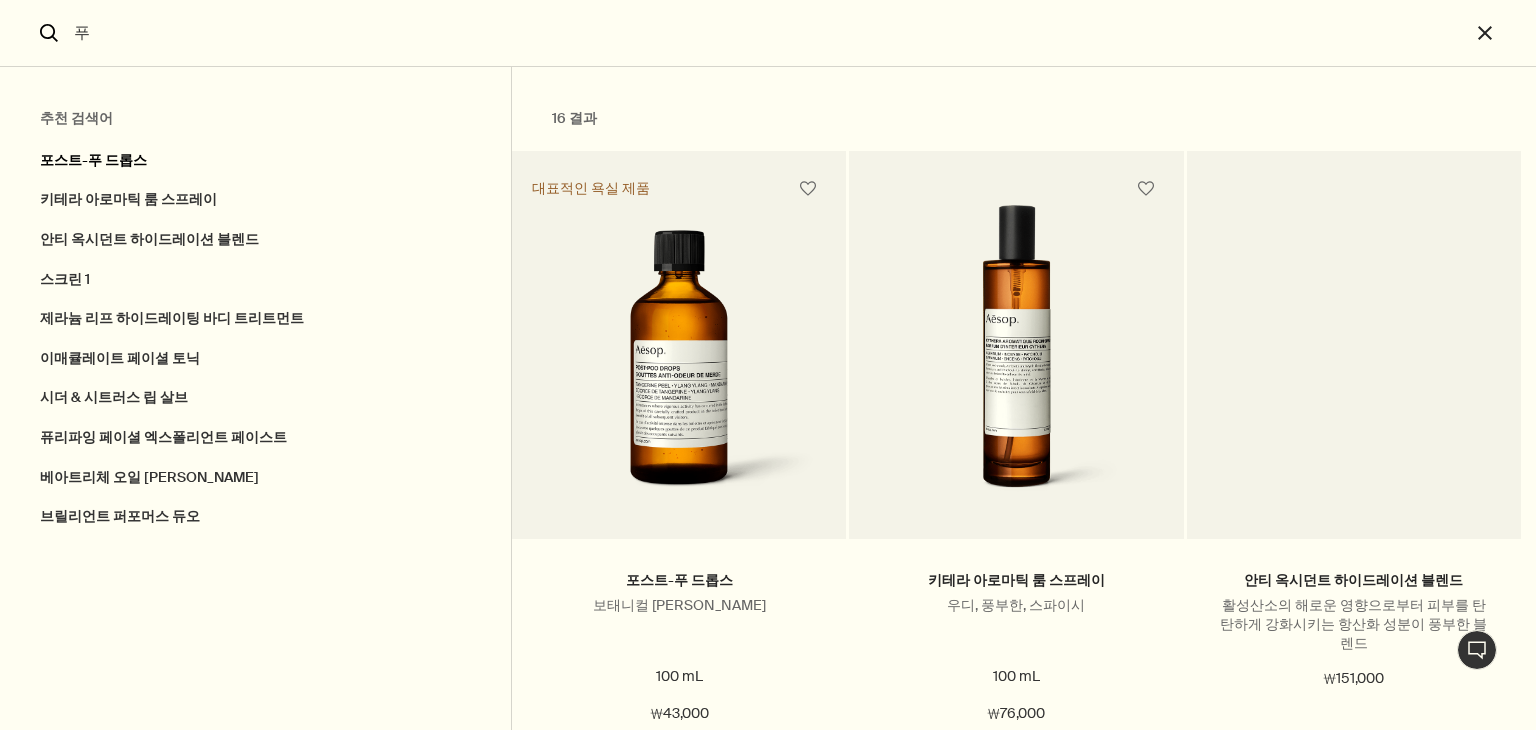 click on "포스트-푸 드롭스" at bounding box center [255, 156] 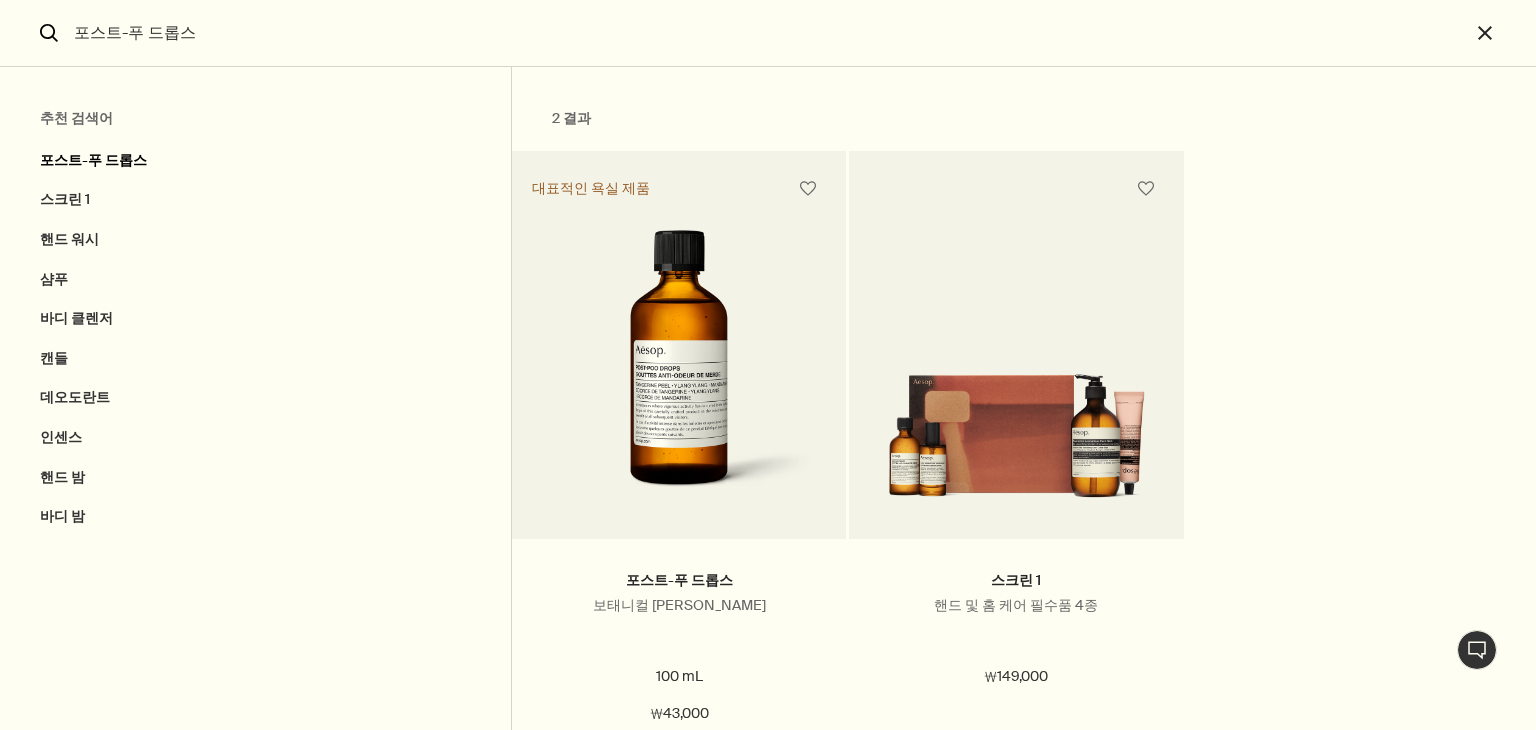 click on "포스트-푸 드롭스" at bounding box center (255, 156) 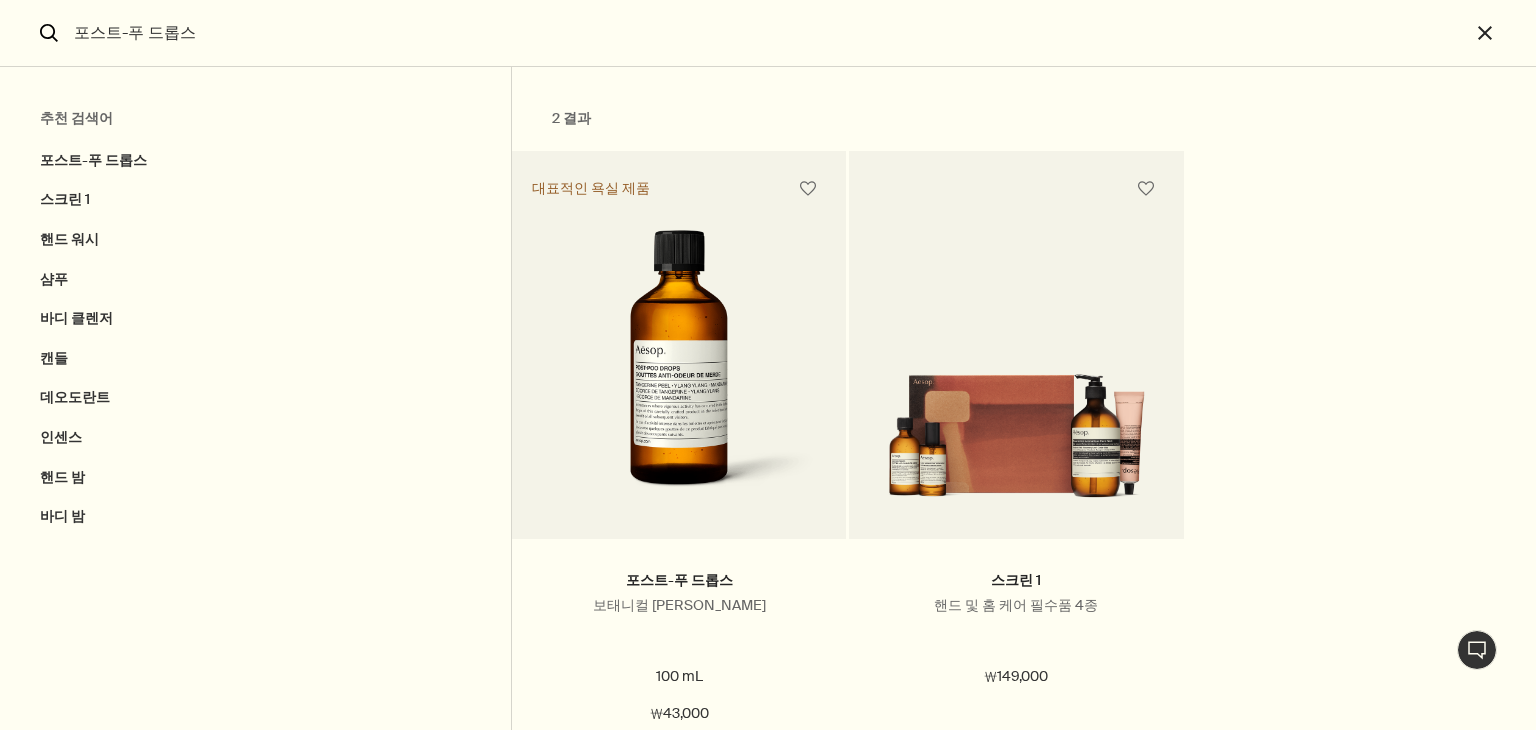 click on "search" 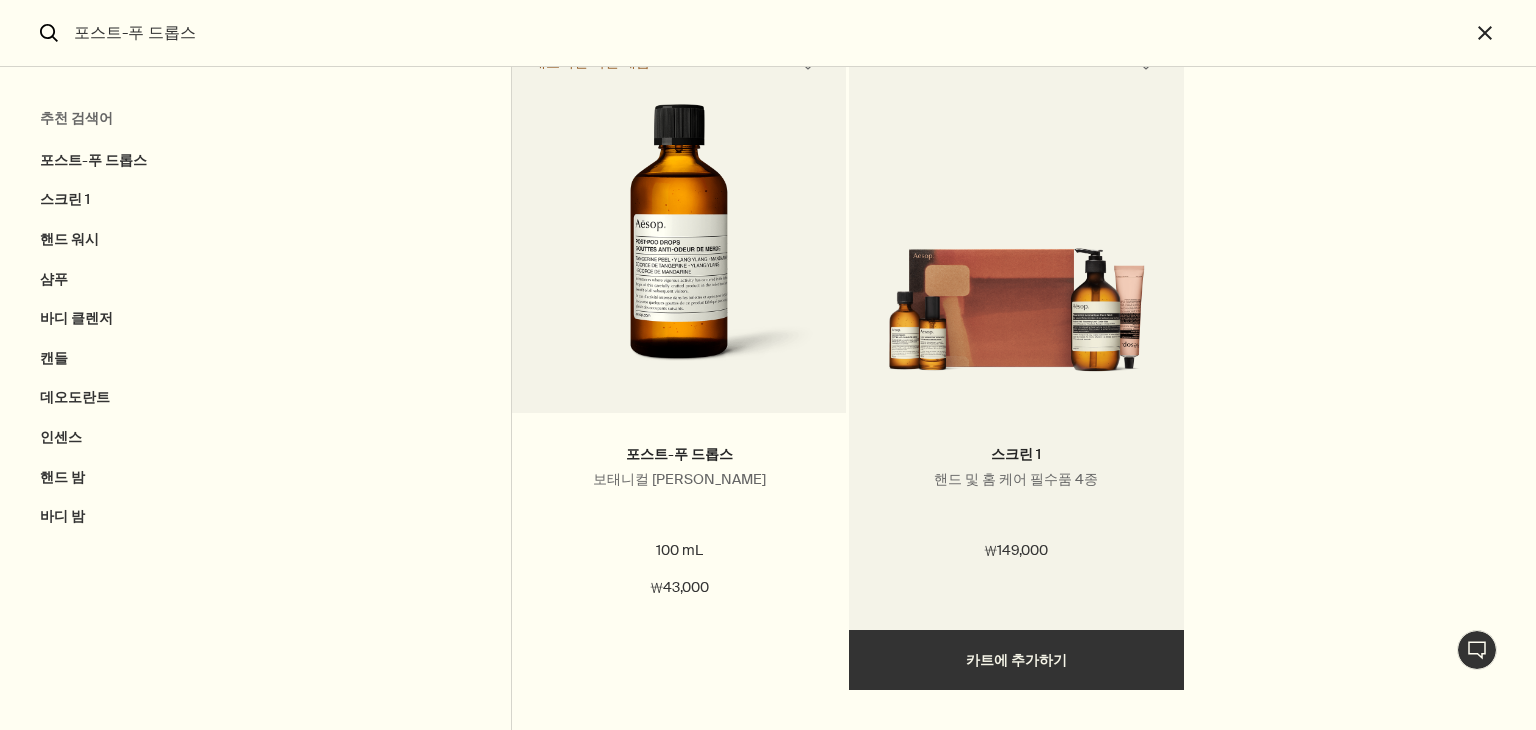 scroll, scrollTop: 0, scrollLeft: 0, axis: both 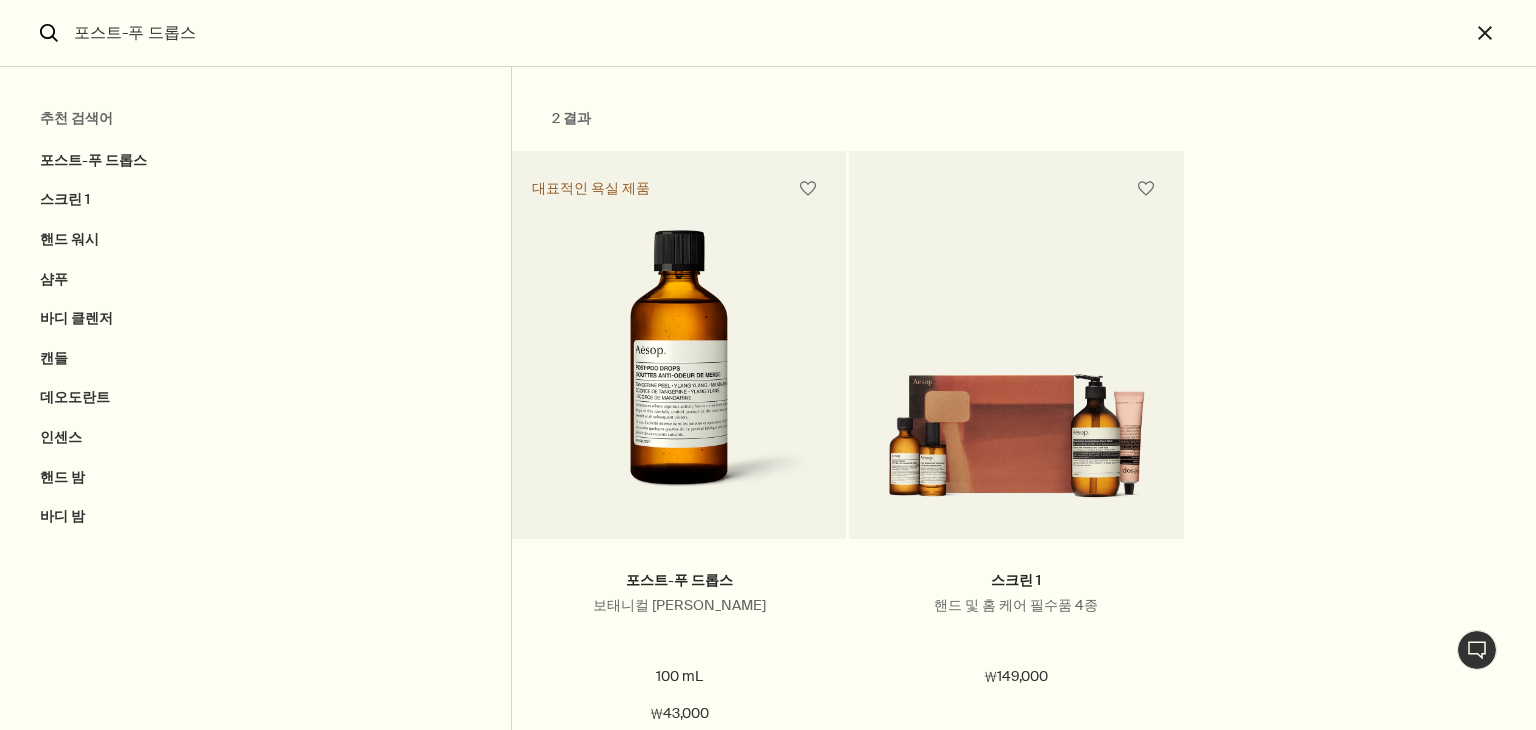 click on "포스트-푸 드롭스" at bounding box center [768, 33] 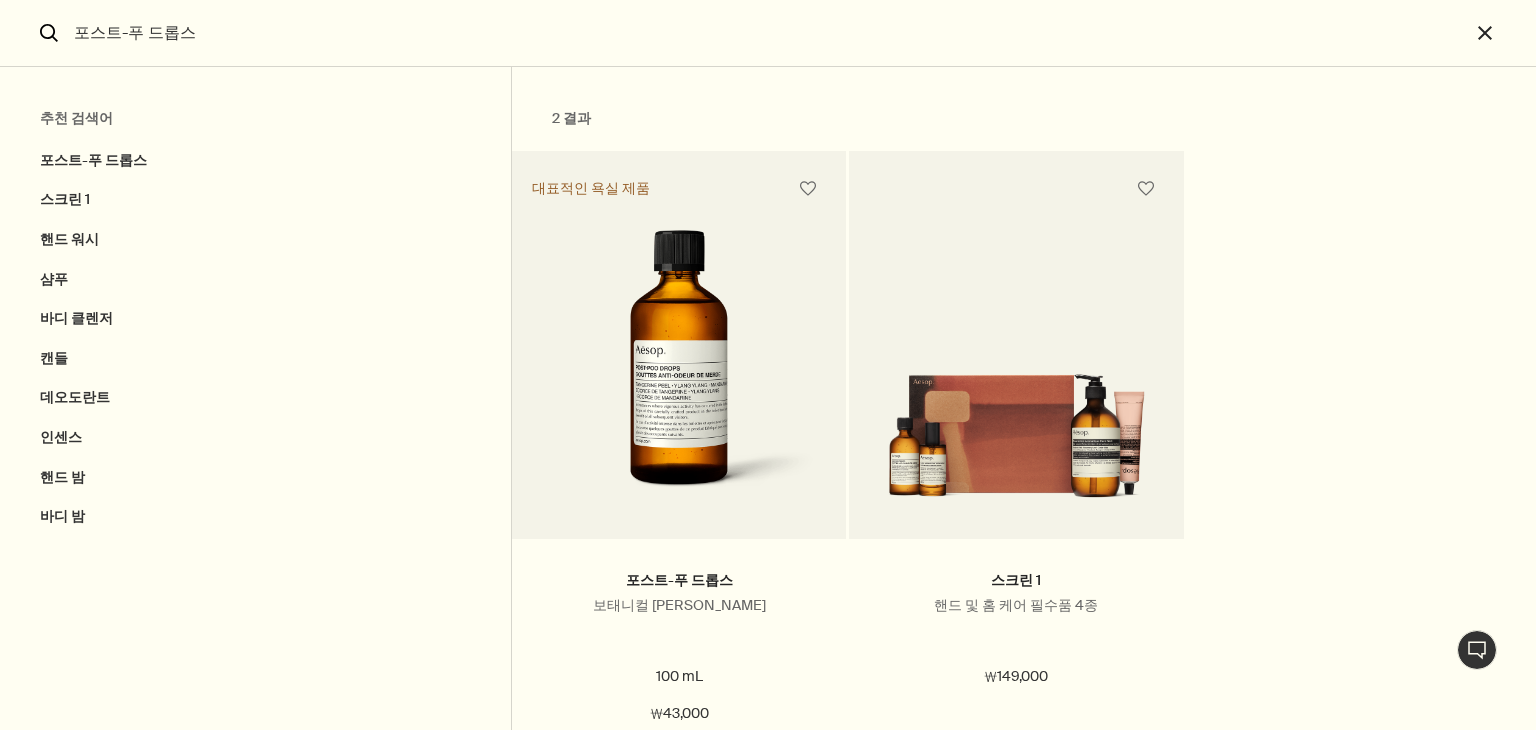 click on "search" at bounding box center (33, 33) 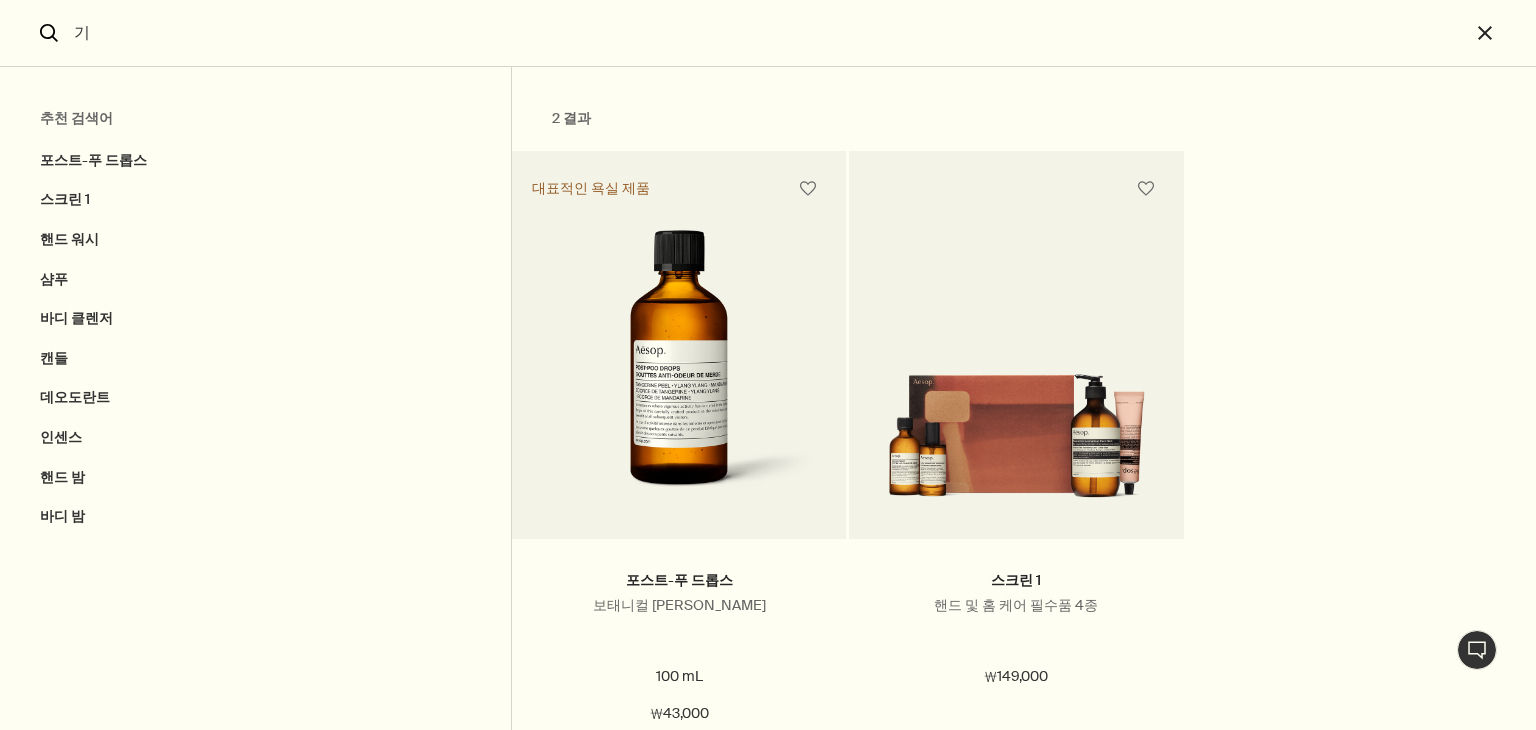 type on "ㄱ" 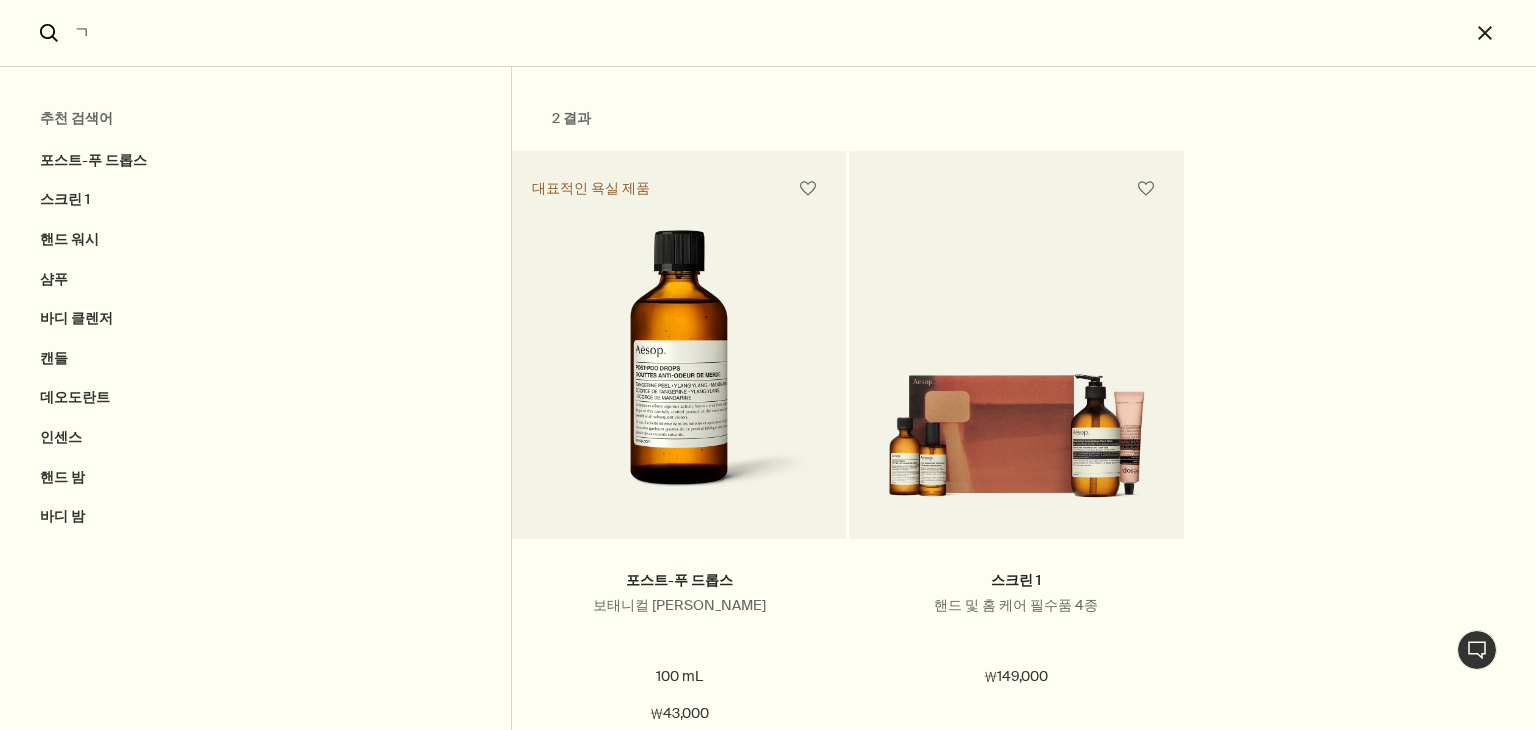 type 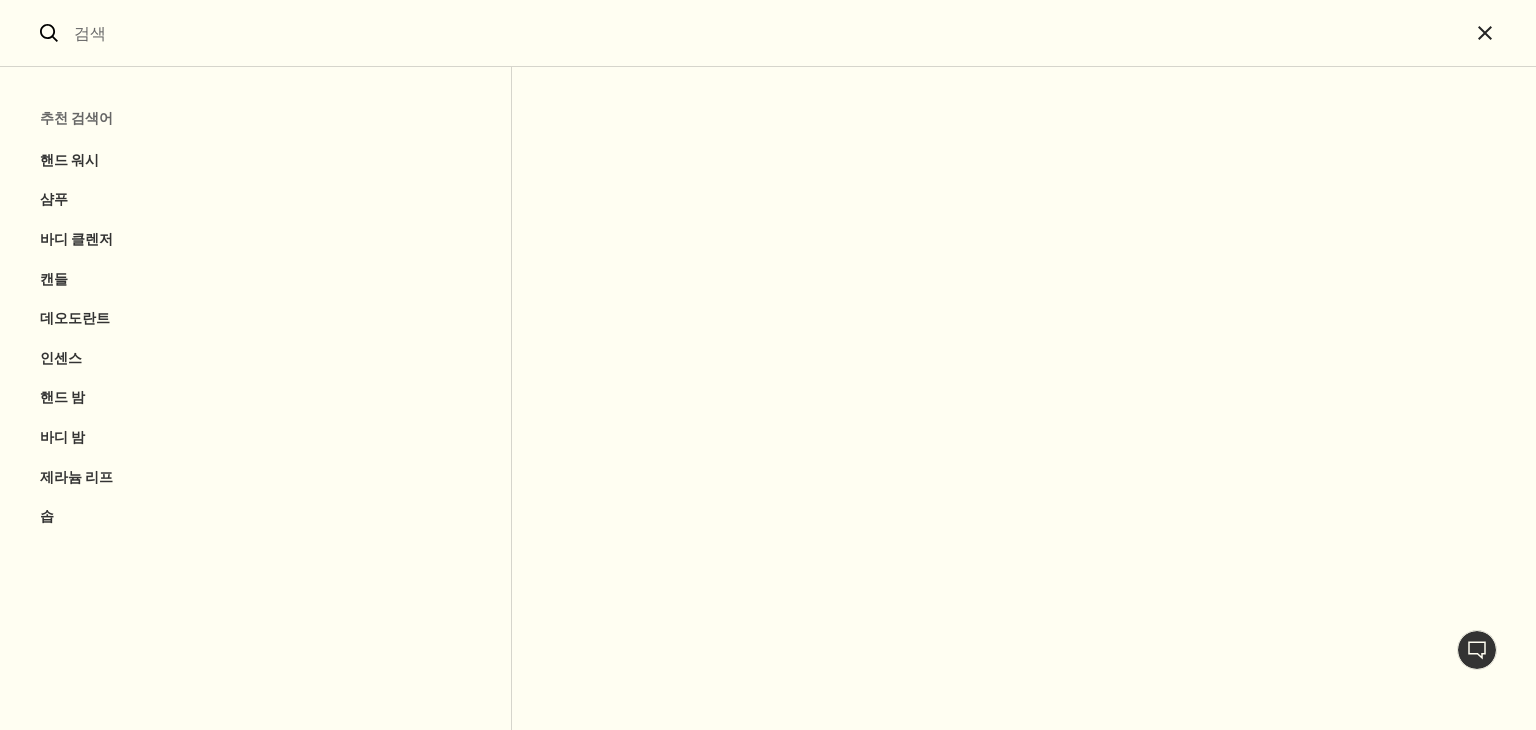click at bounding box center [768, 33] 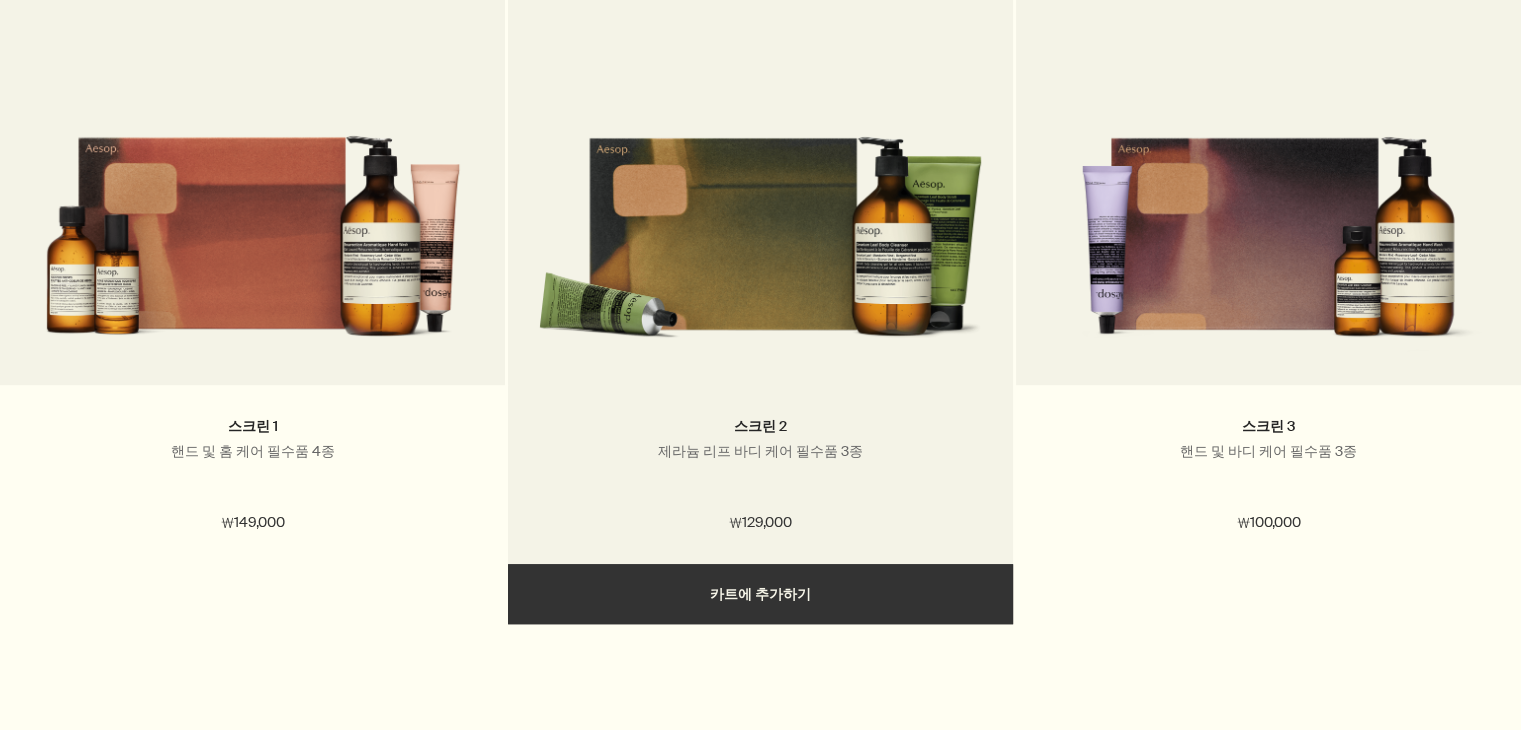 scroll, scrollTop: 0, scrollLeft: 0, axis: both 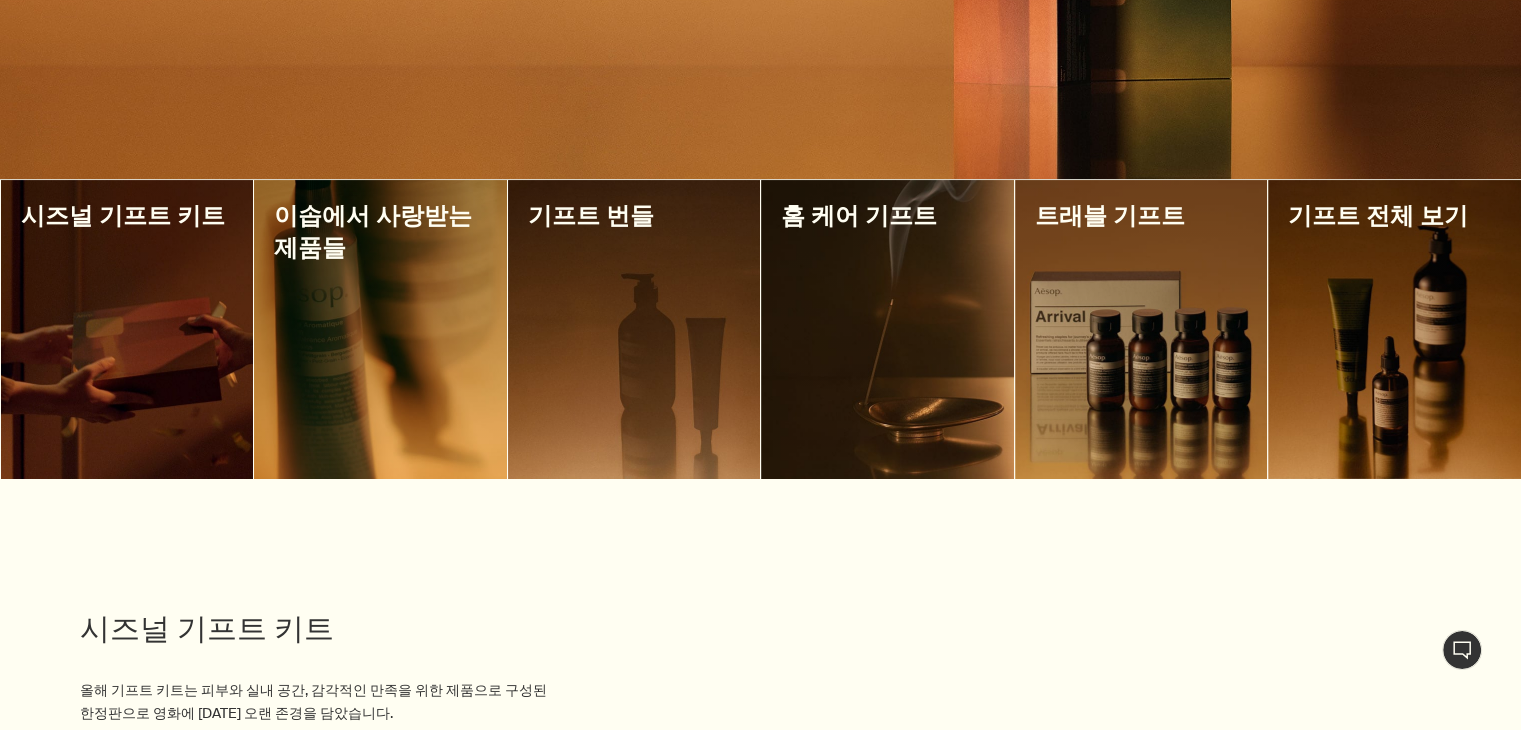 click at bounding box center [887, 329] 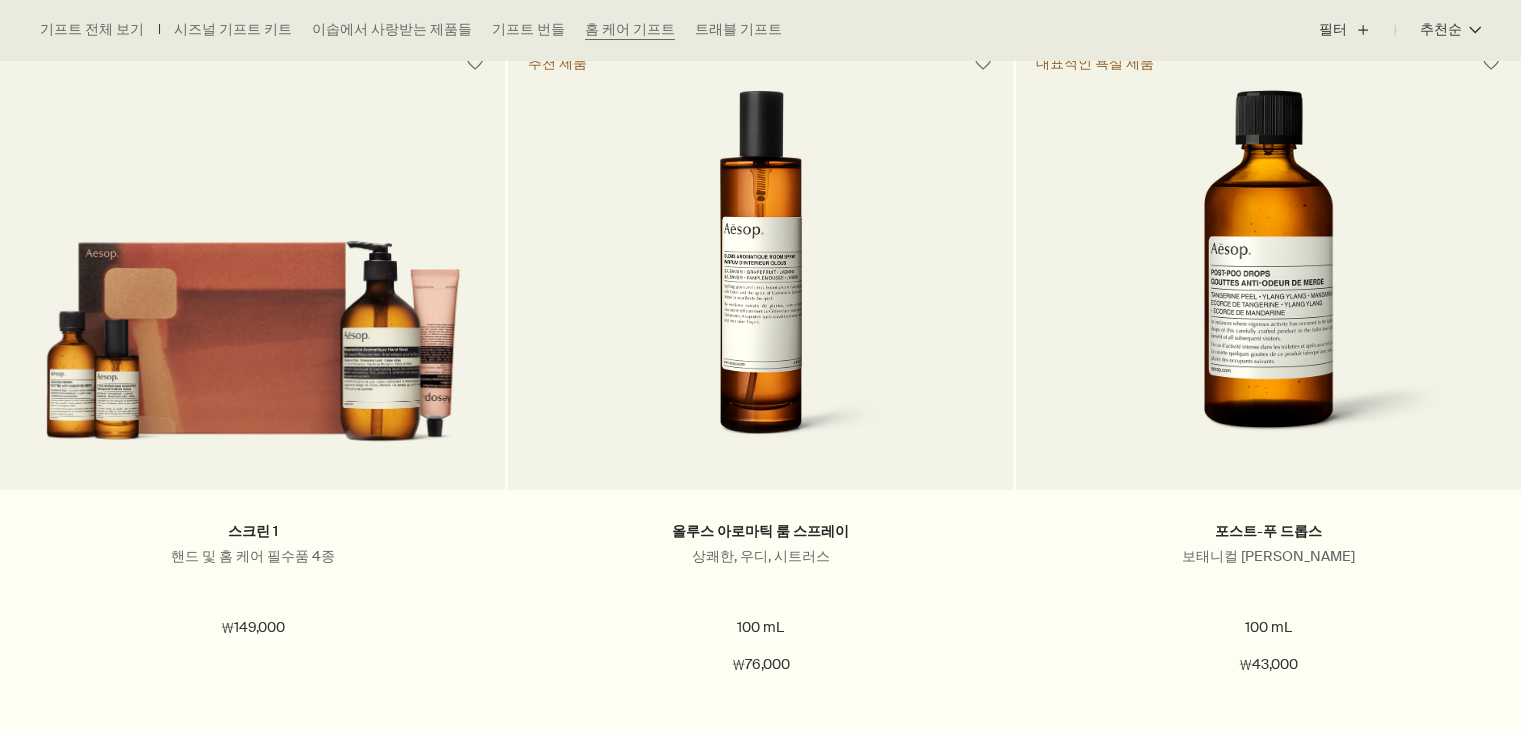 scroll, scrollTop: 600, scrollLeft: 0, axis: vertical 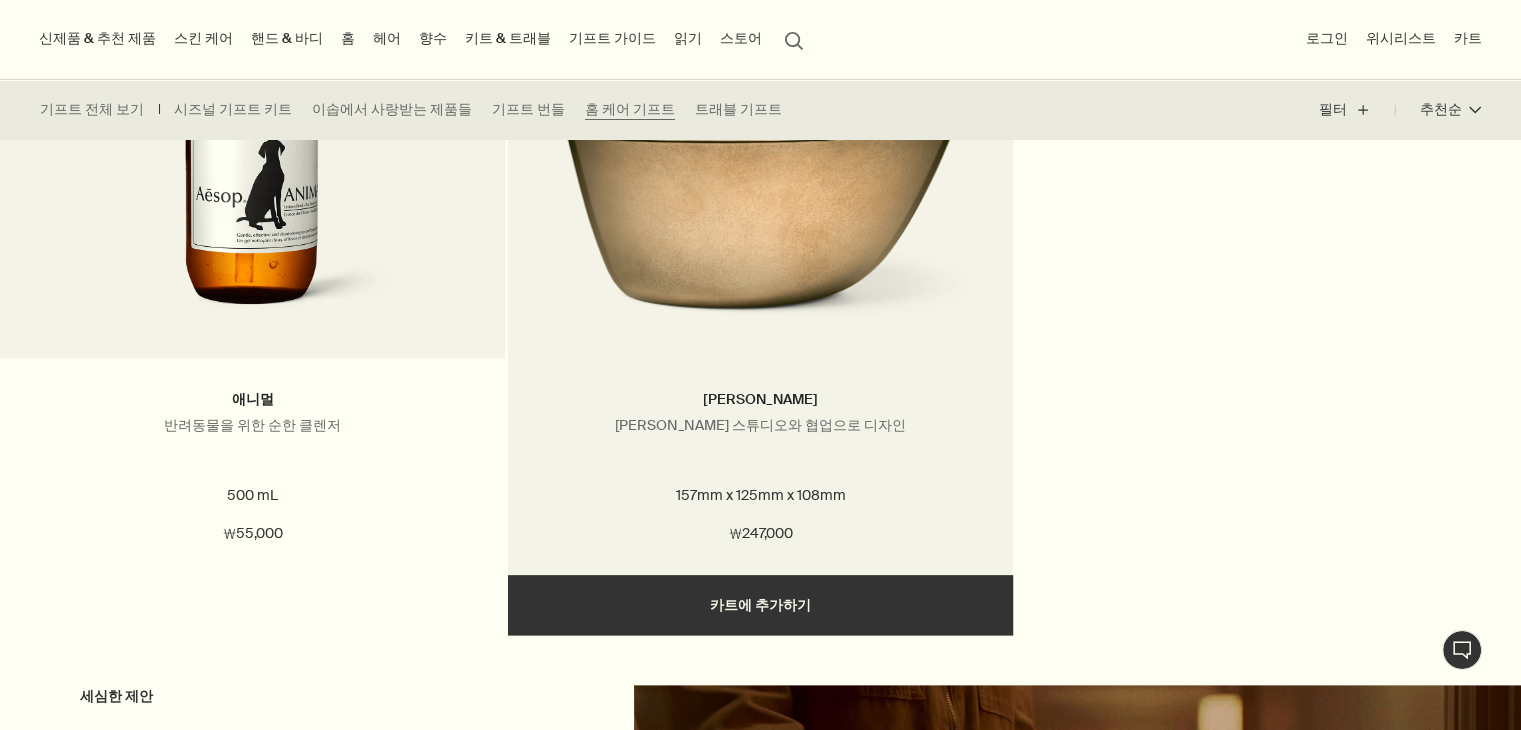 click at bounding box center (760, 193) 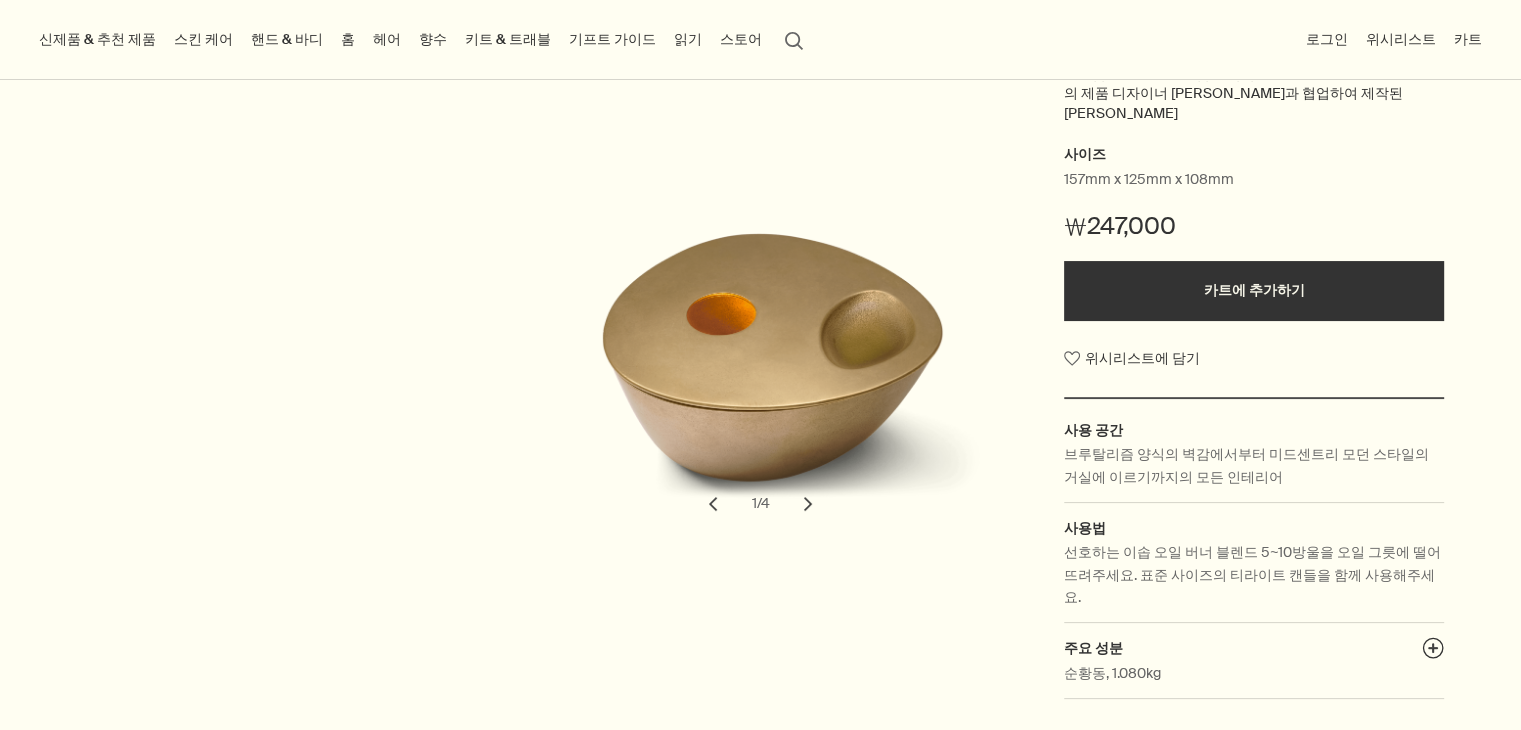 scroll, scrollTop: 300, scrollLeft: 0, axis: vertical 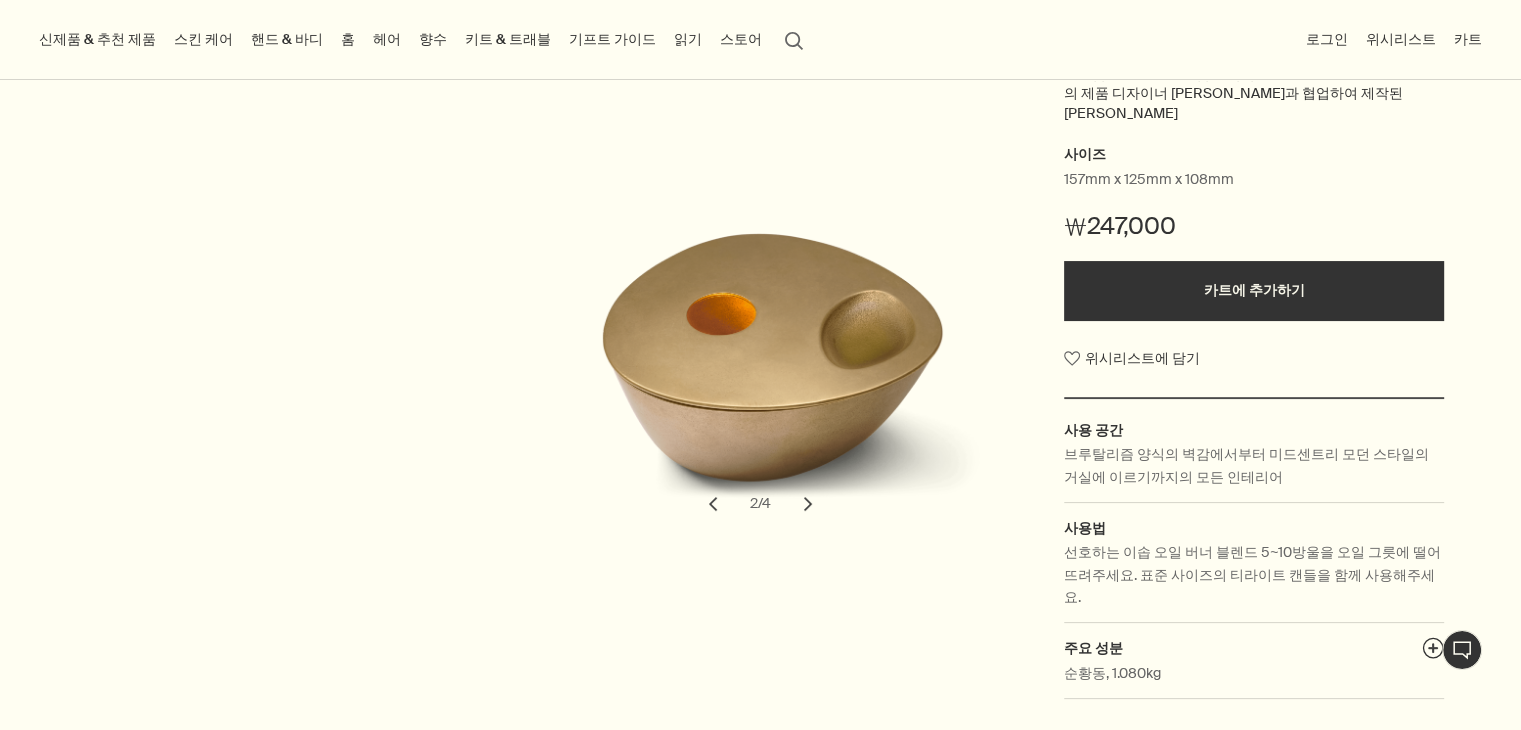 click on "chevron" at bounding box center [808, 504] 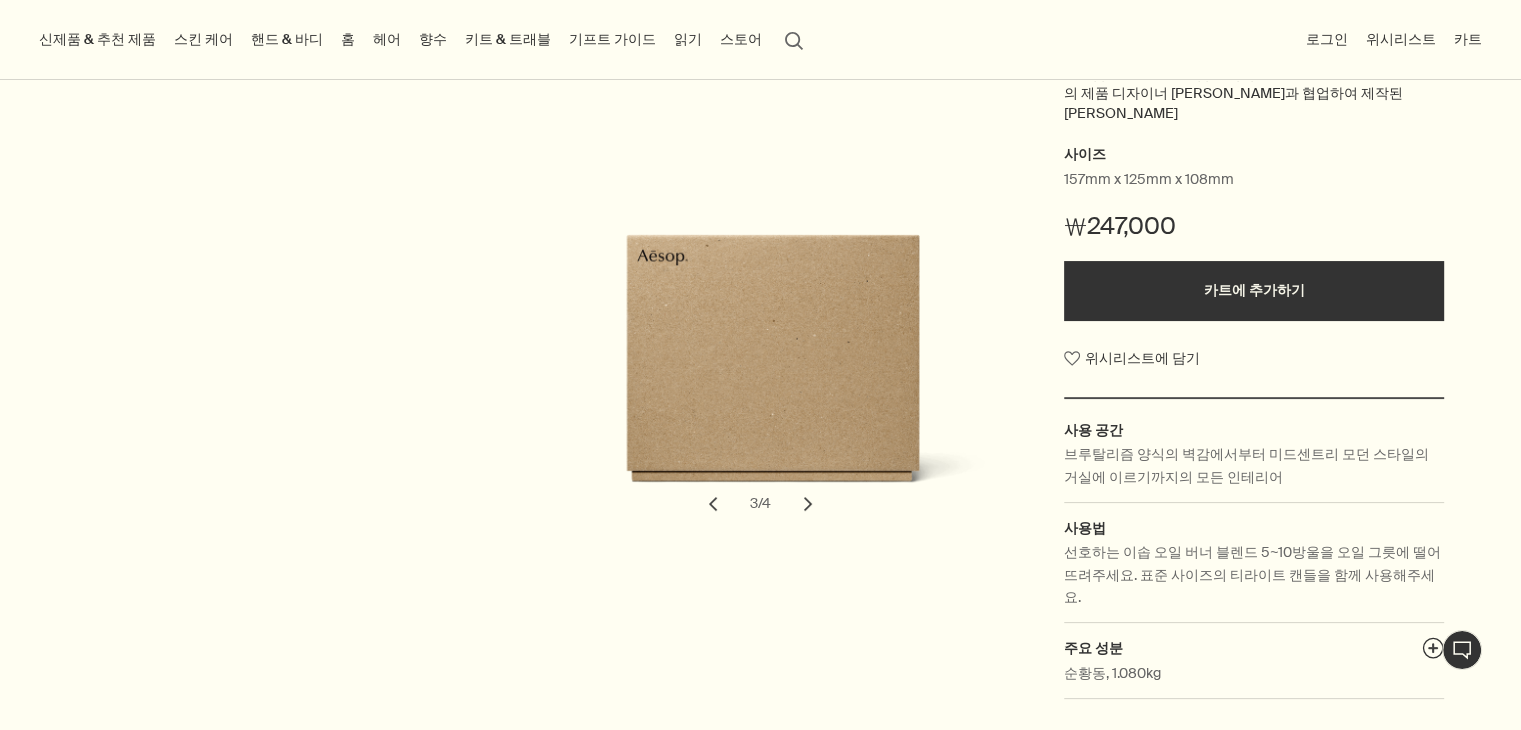 click on "chevron" at bounding box center [808, 504] 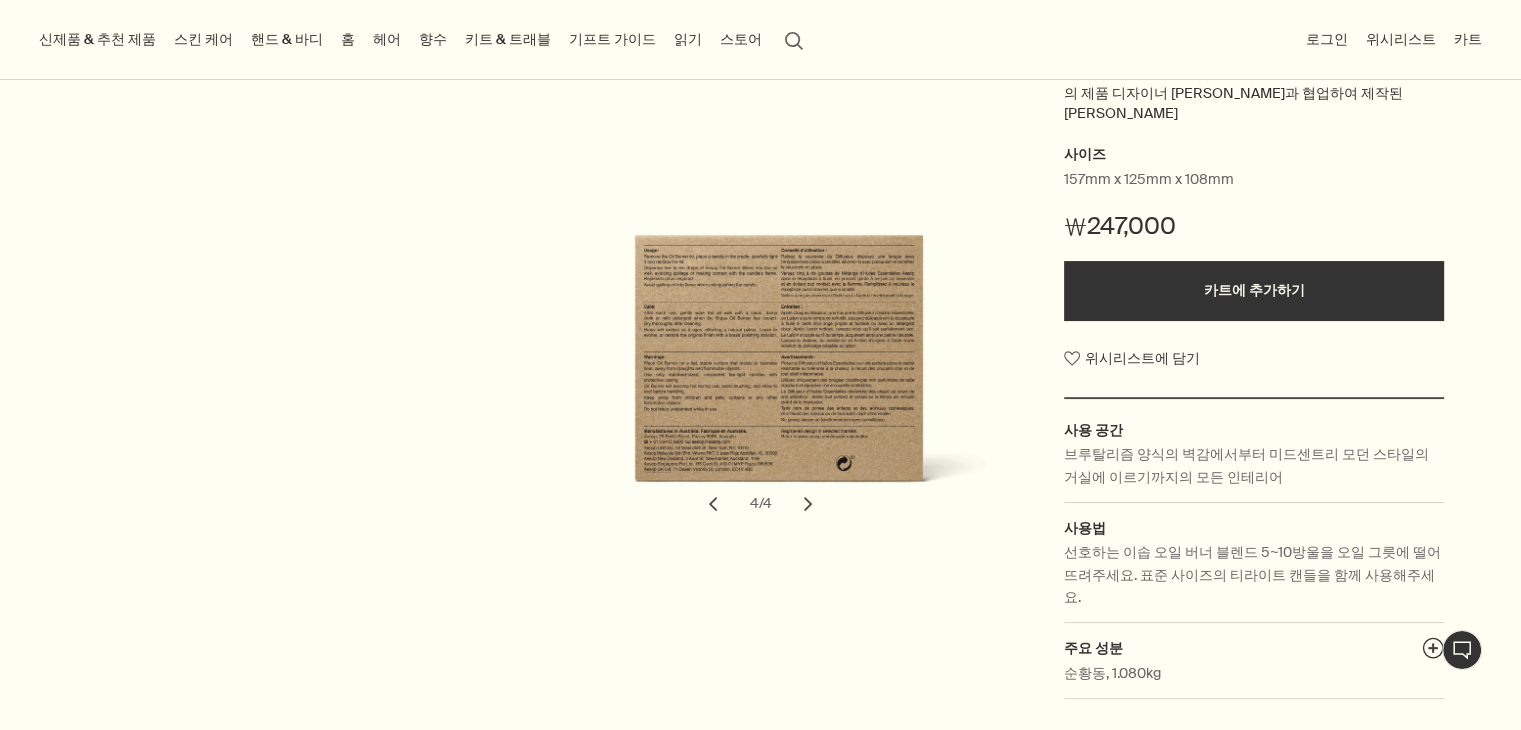 click on "chevron" at bounding box center (808, 504) 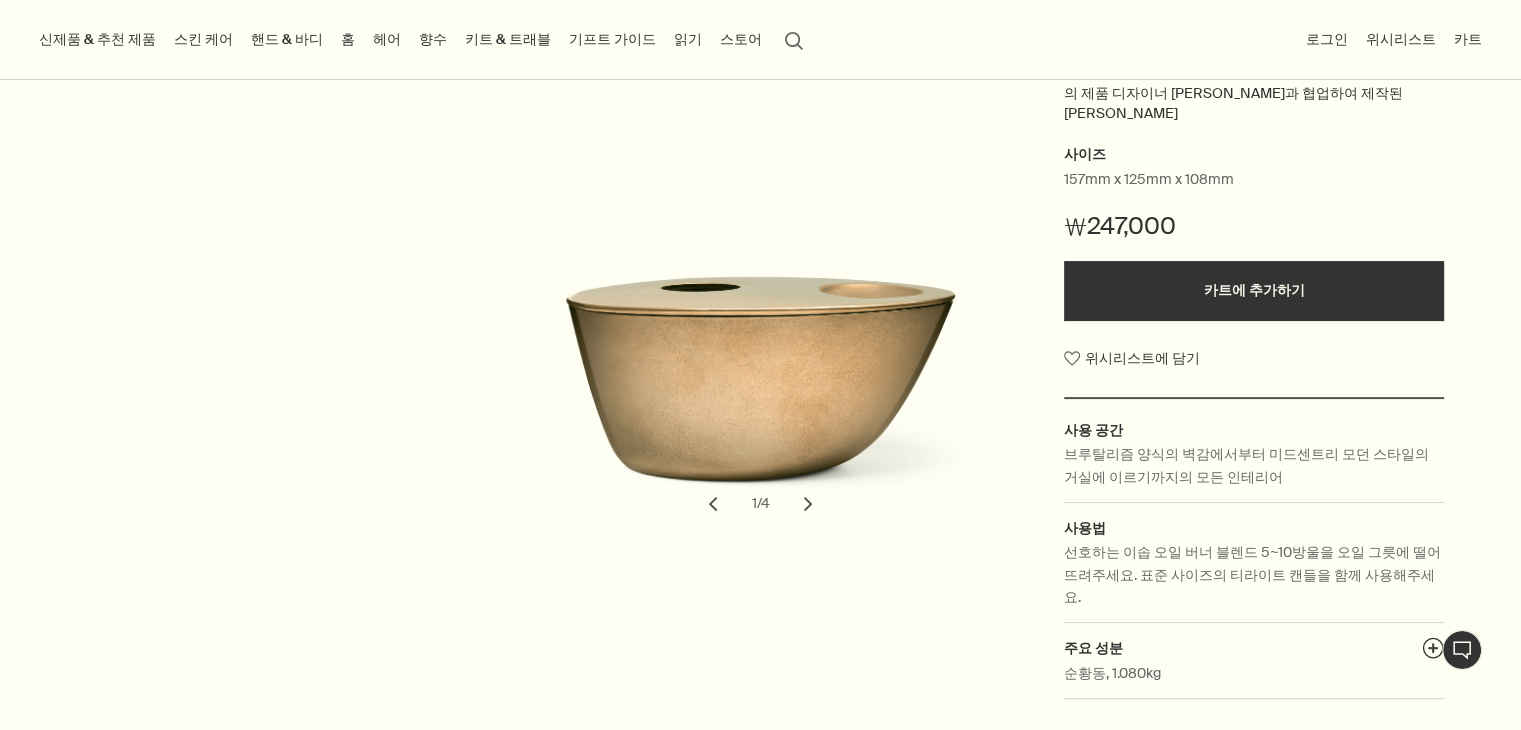 click on "chevron" at bounding box center [713, 504] 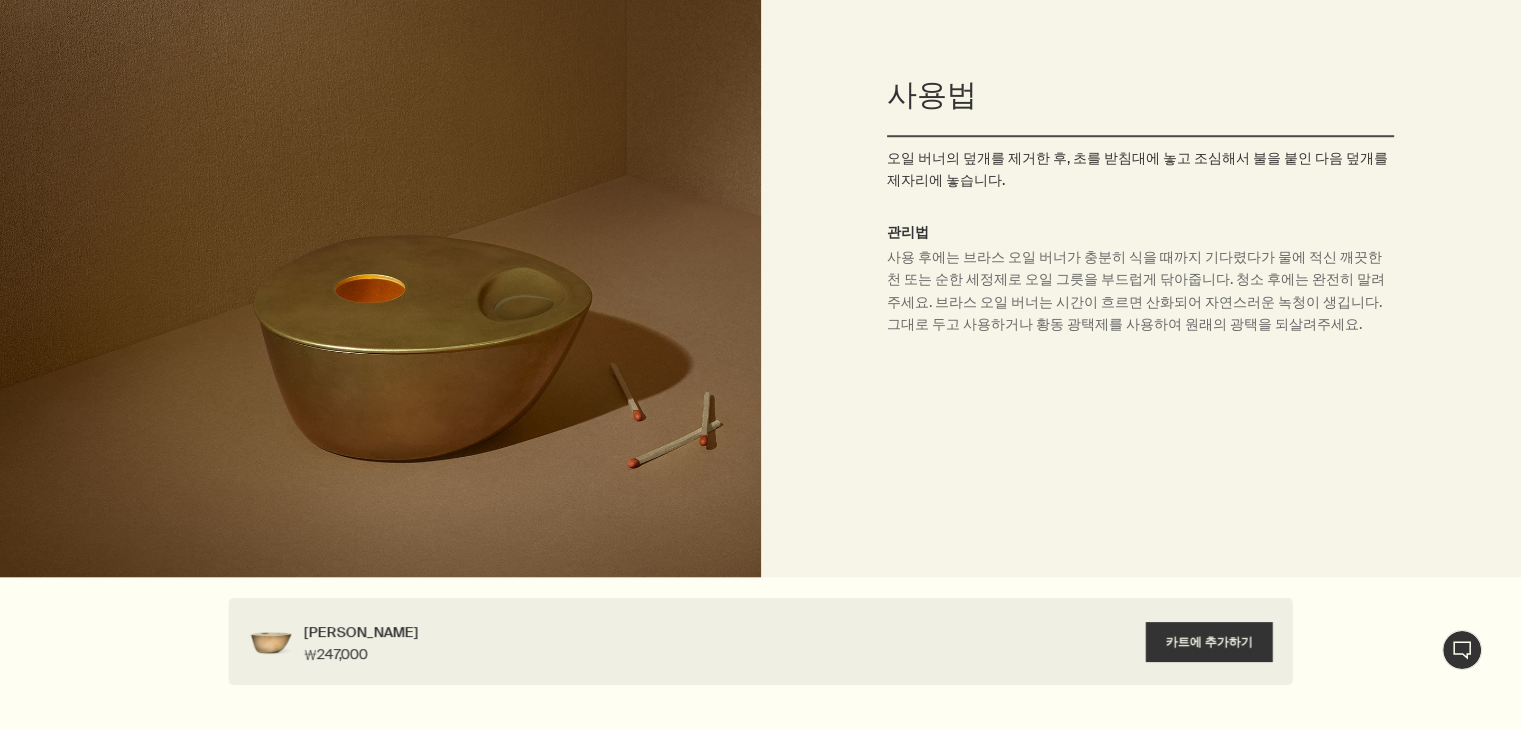 scroll, scrollTop: 1500, scrollLeft: 0, axis: vertical 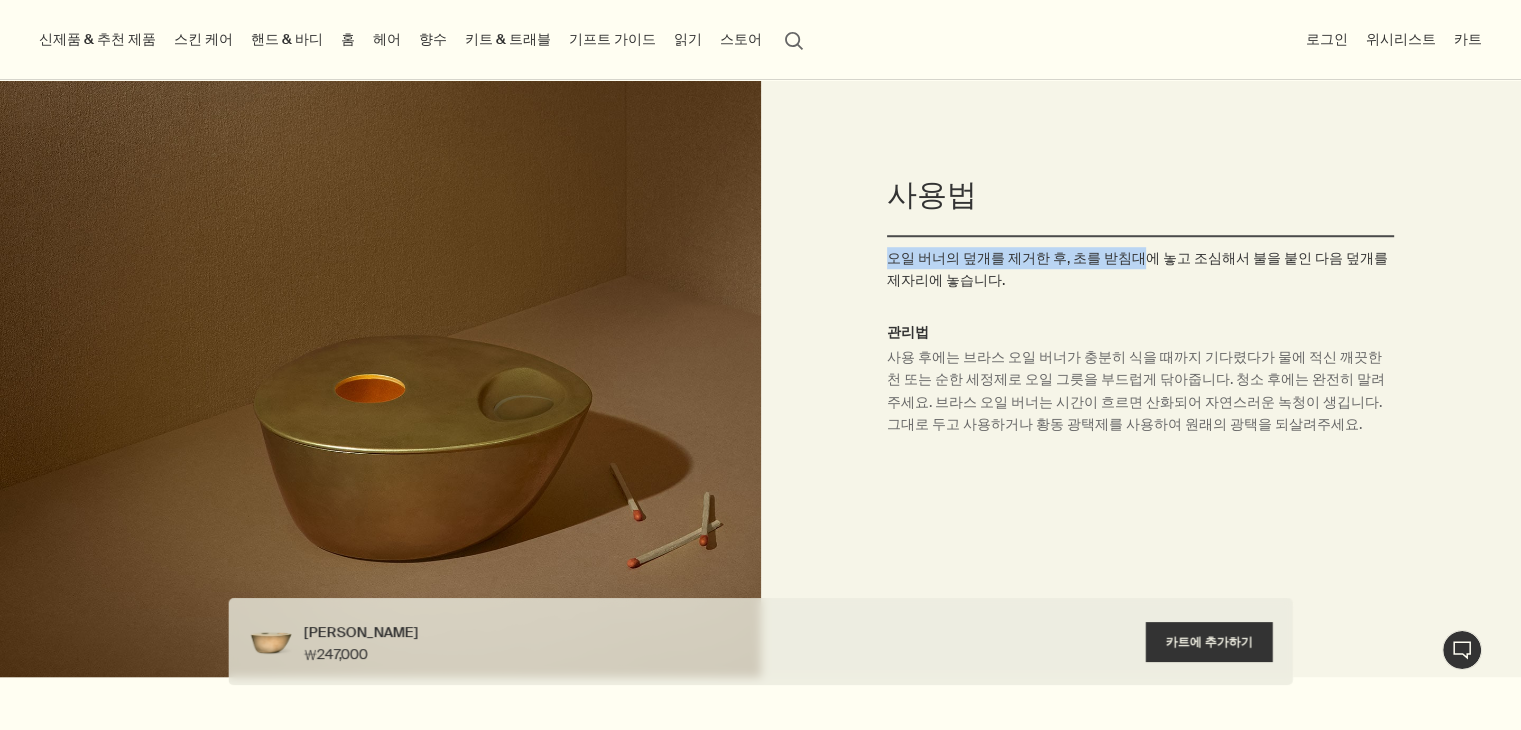 drag, startPoint x: 883, startPoint y: 212, endPoint x: 1125, endPoint y: 219, distance: 242.10121 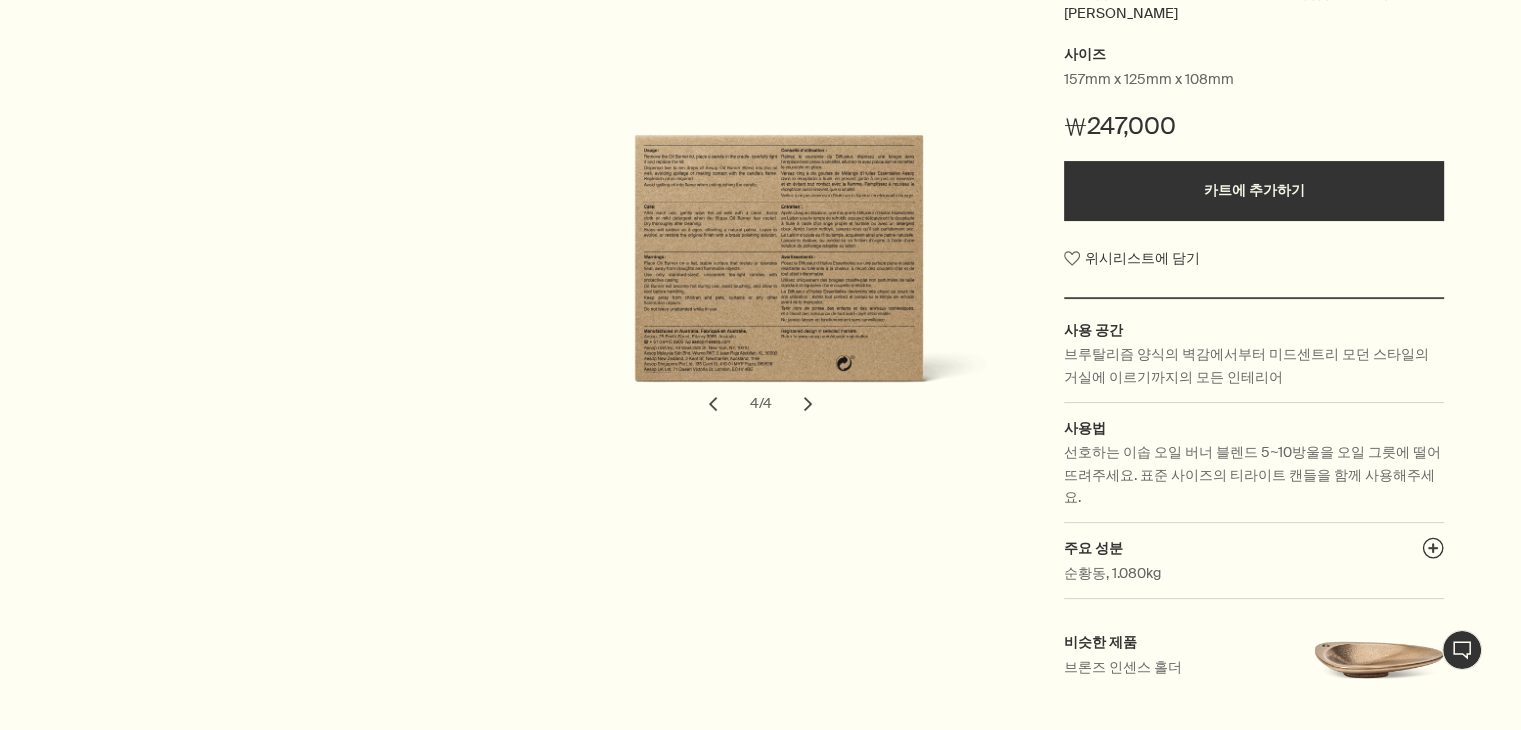 scroll, scrollTop: 0, scrollLeft: 0, axis: both 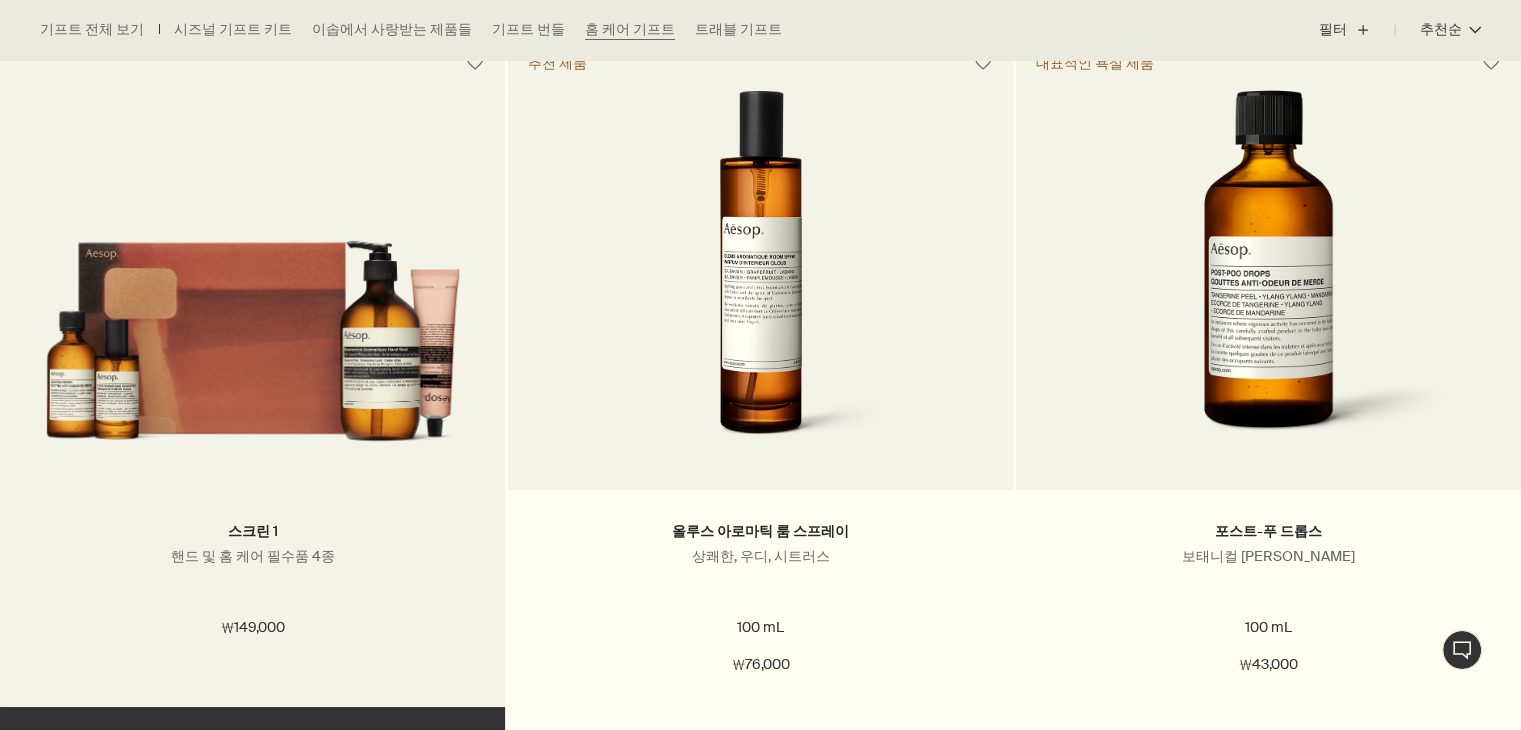 click at bounding box center (252, 325) 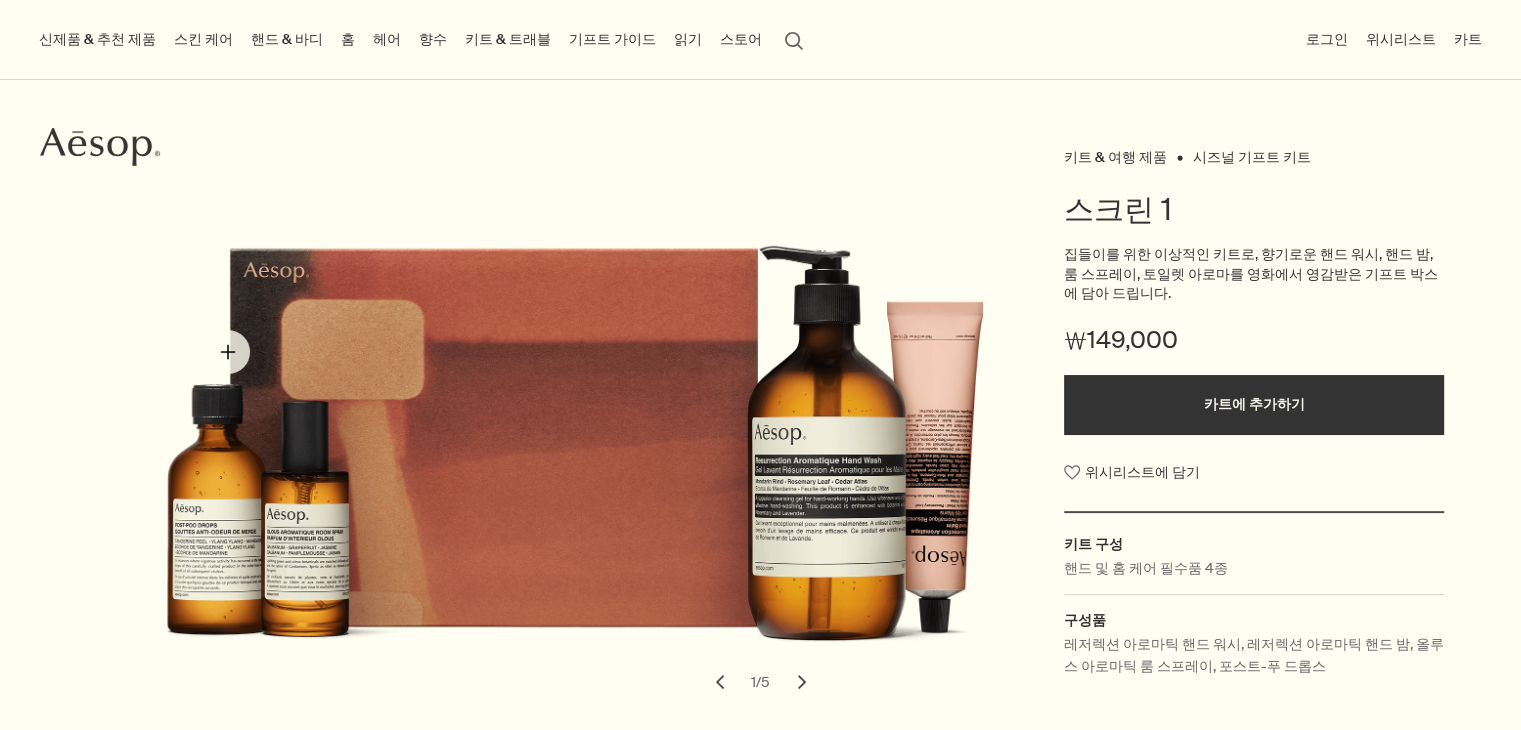 scroll, scrollTop: 100, scrollLeft: 0, axis: vertical 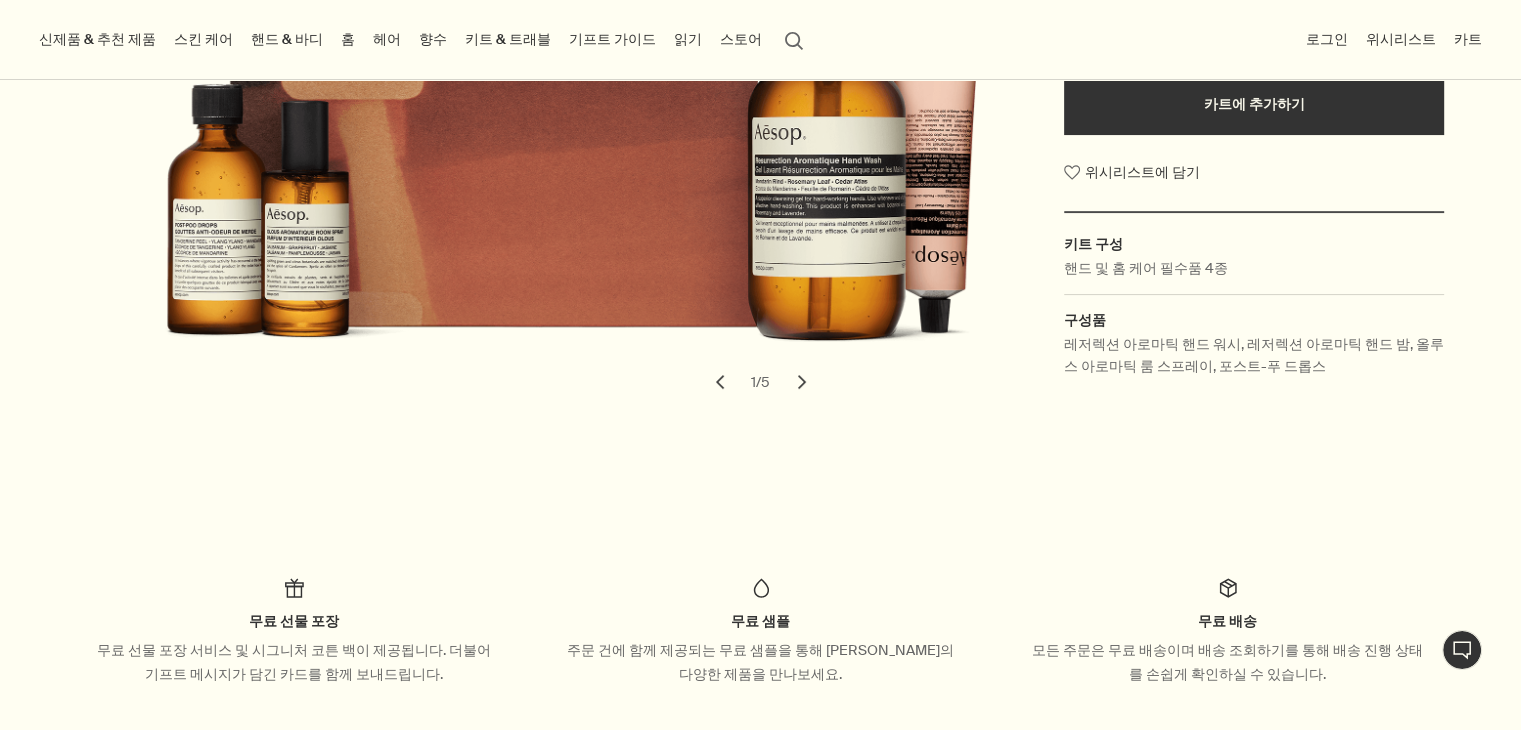 click on "chevron" at bounding box center [802, 382] 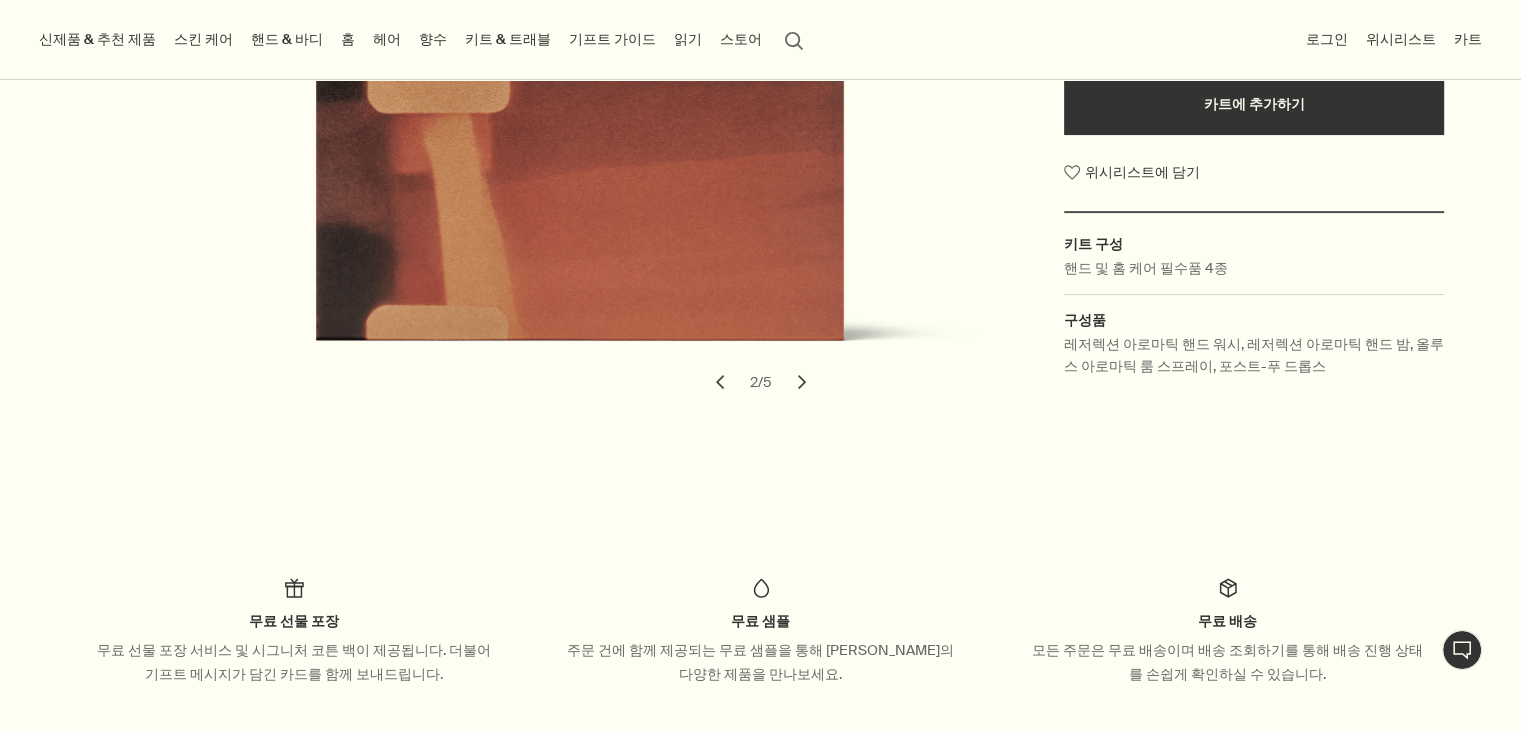scroll, scrollTop: 200, scrollLeft: 0, axis: vertical 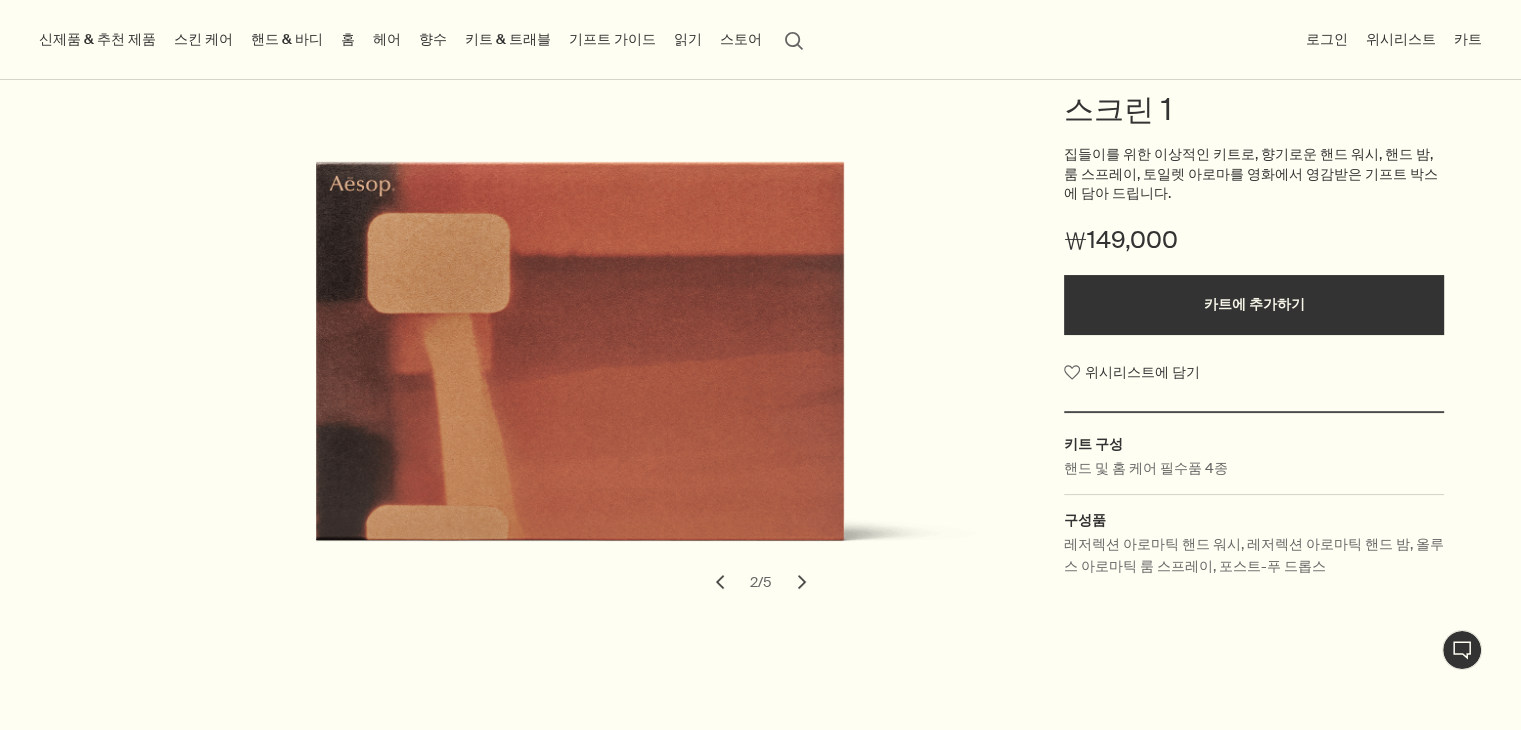 click on "chevron" at bounding box center (802, 582) 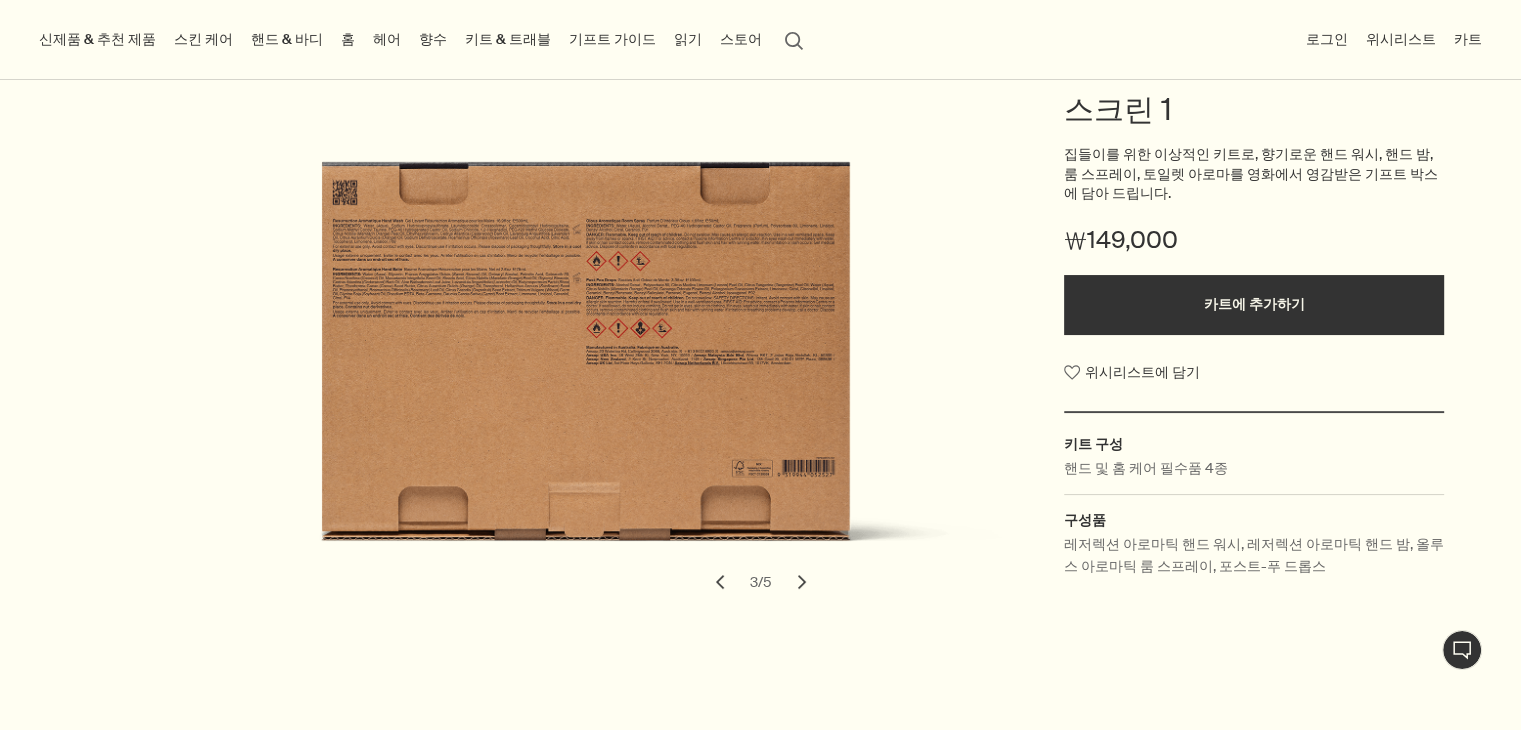 click on "chevron" at bounding box center [802, 582] 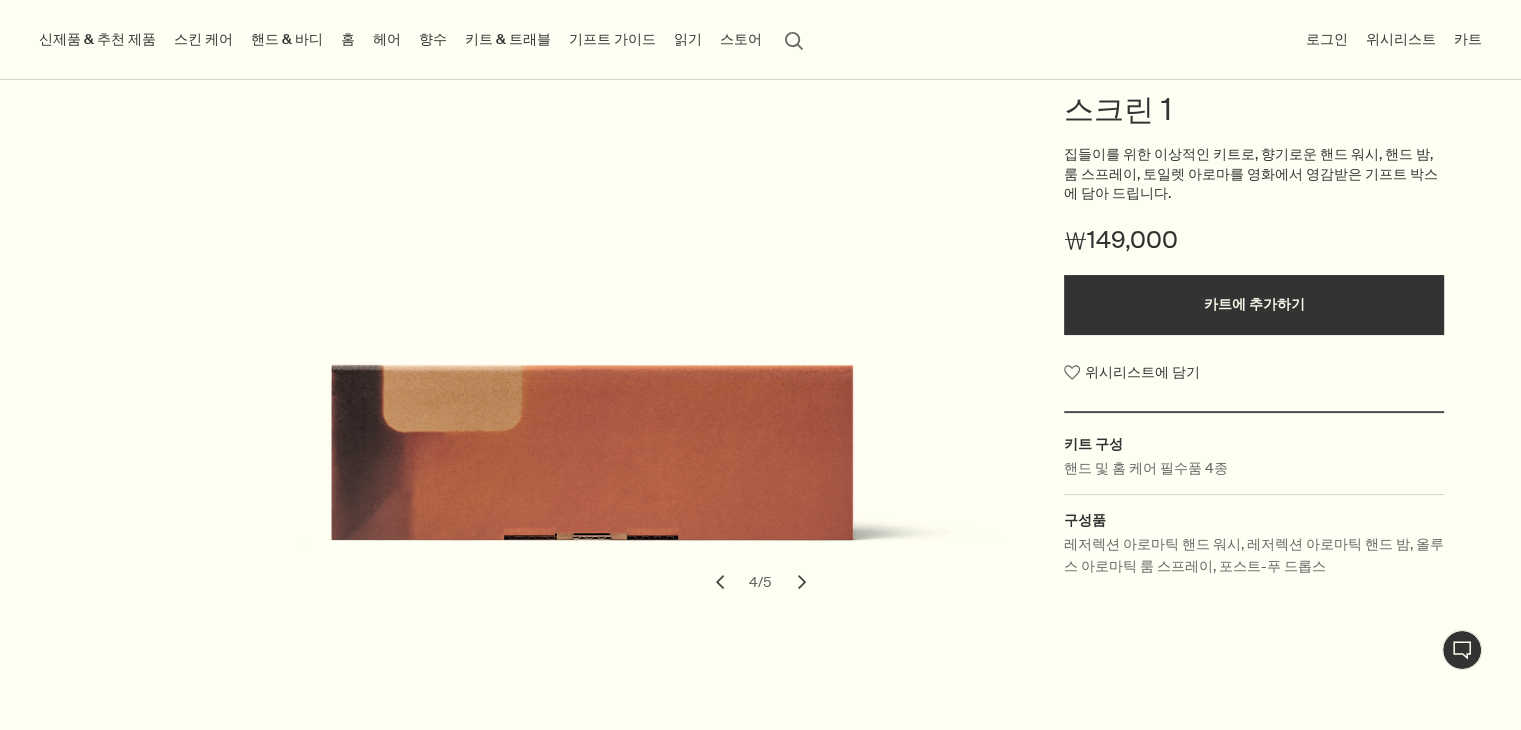 click on "chevron" at bounding box center [802, 582] 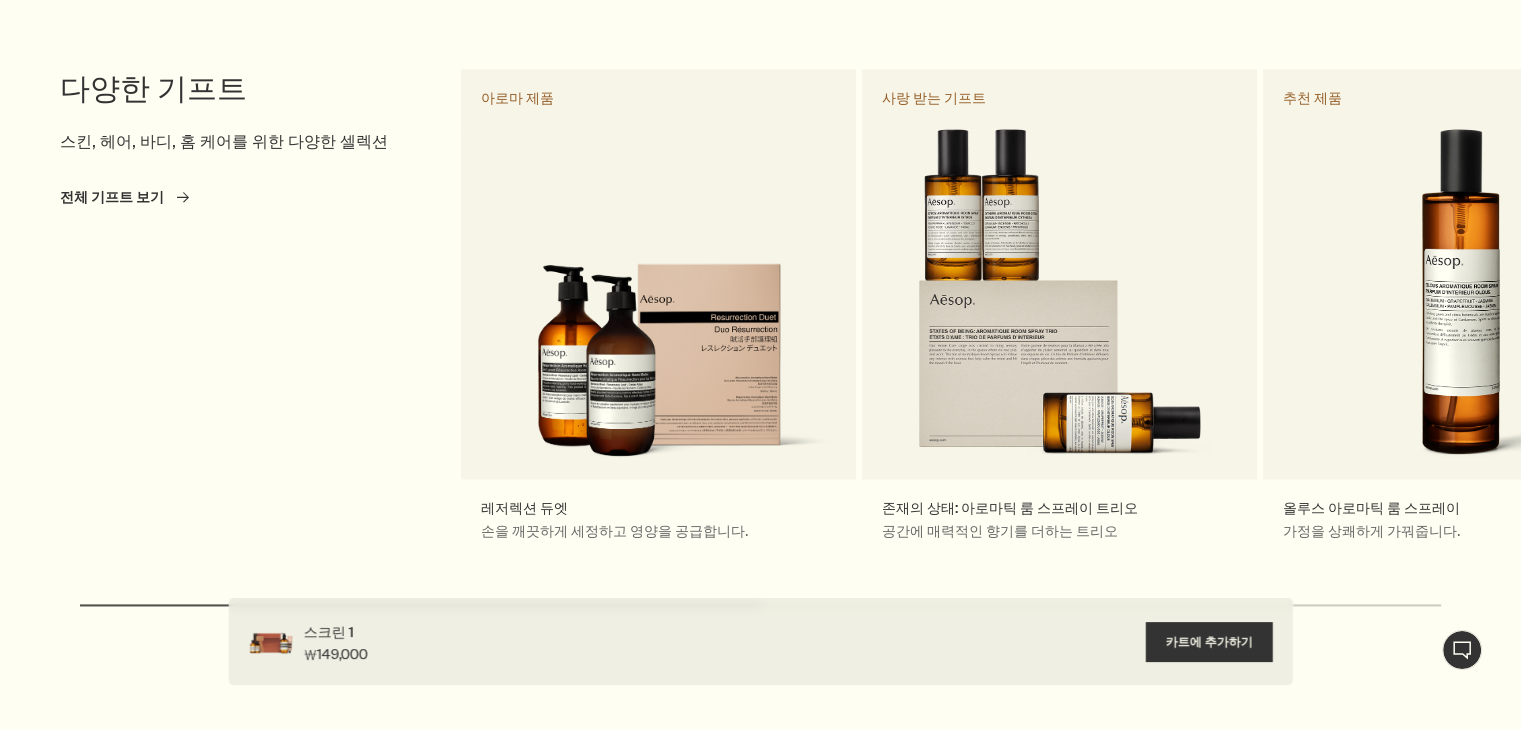 scroll, scrollTop: 3400, scrollLeft: 0, axis: vertical 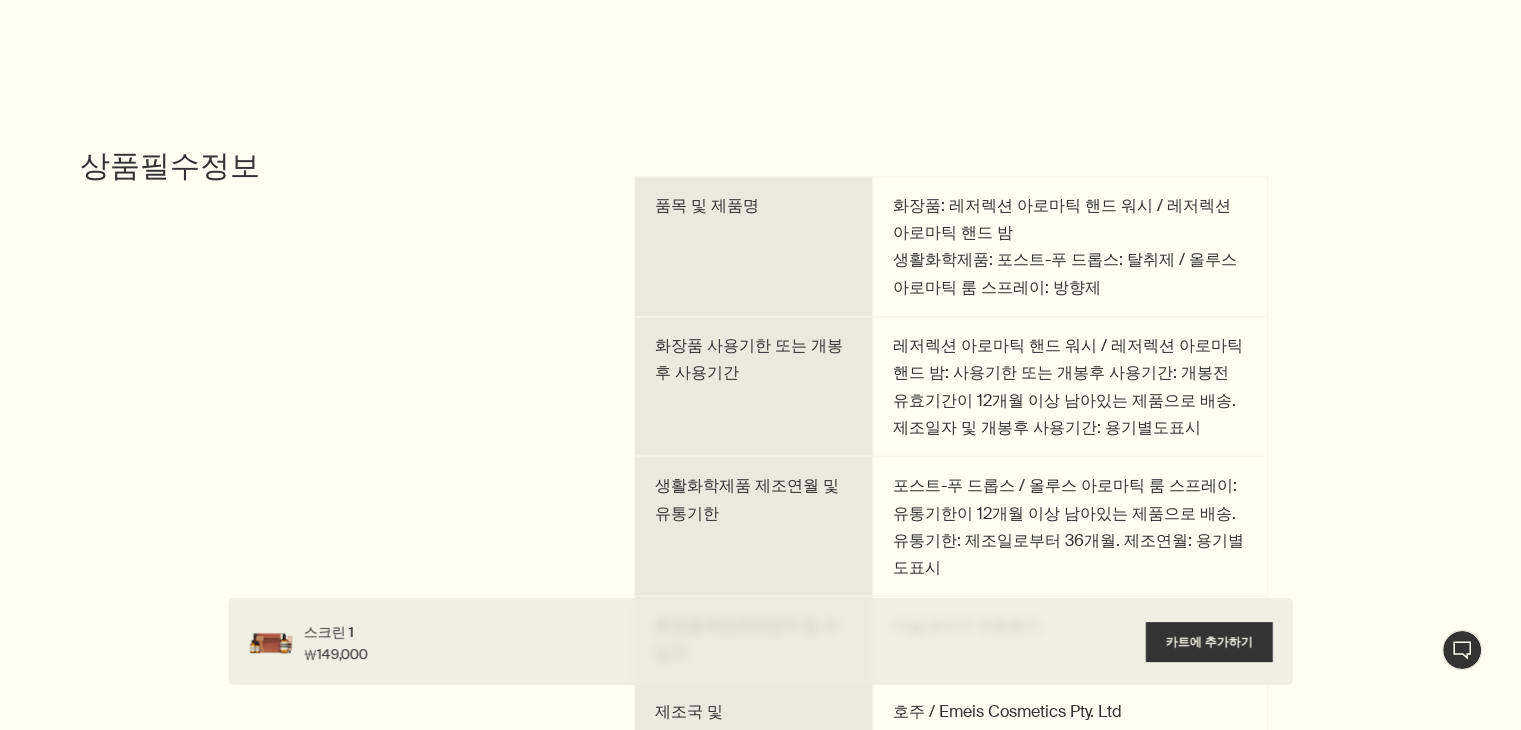 drag, startPoint x: 1105, startPoint y: 336, endPoint x: 822, endPoint y: 151, distance: 338.10355 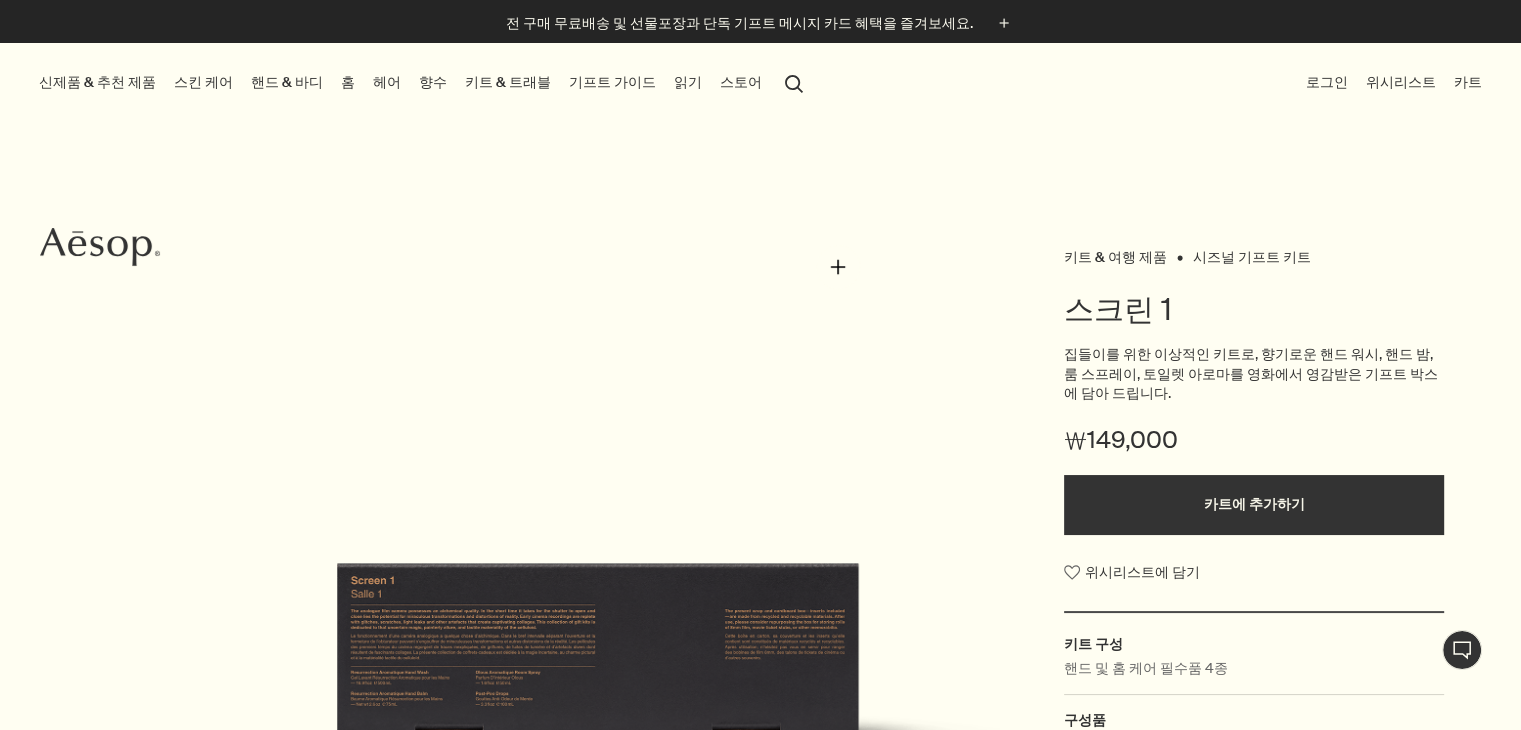 scroll, scrollTop: 400, scrollLeft: 0, axis: vertical 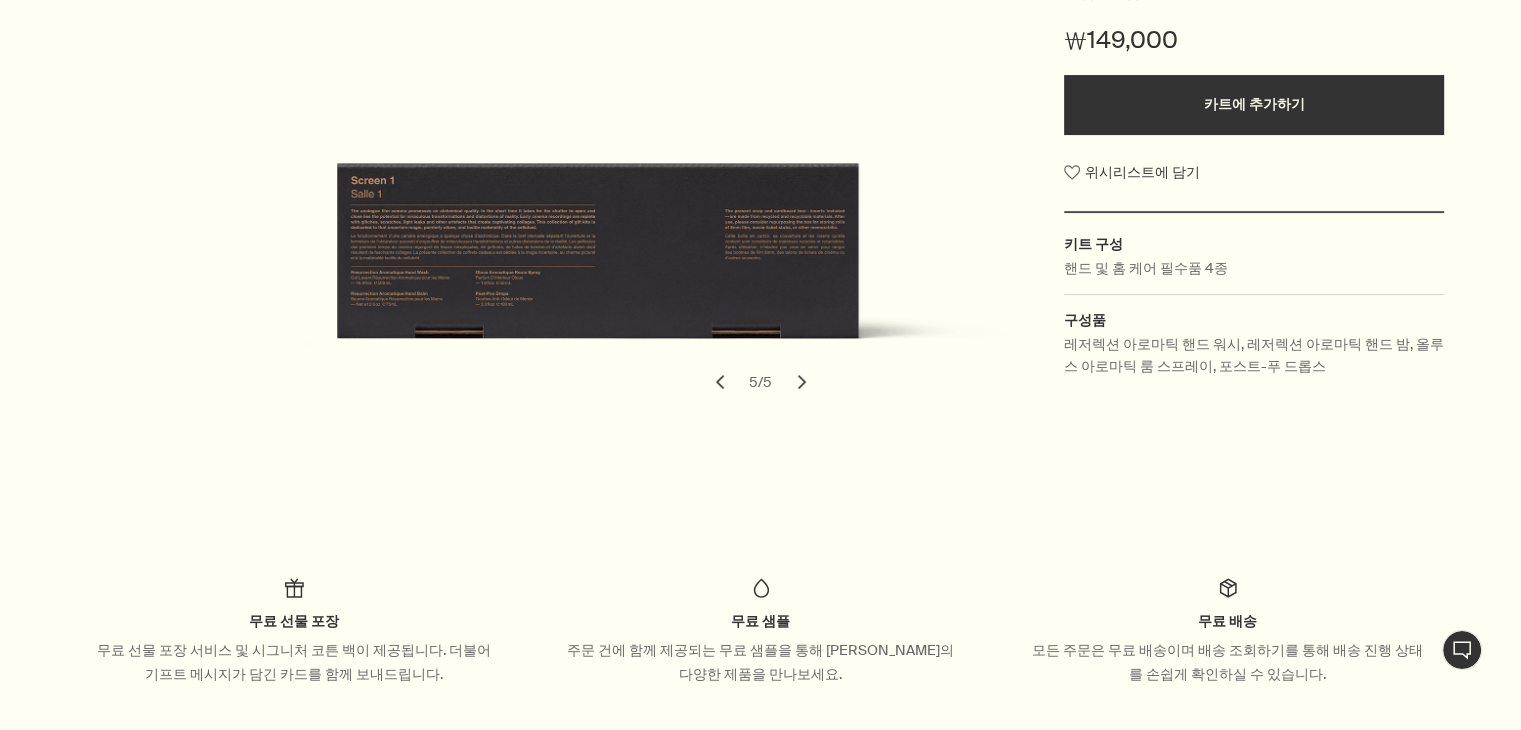 click on "chevron" at bounding box center (720, 382) 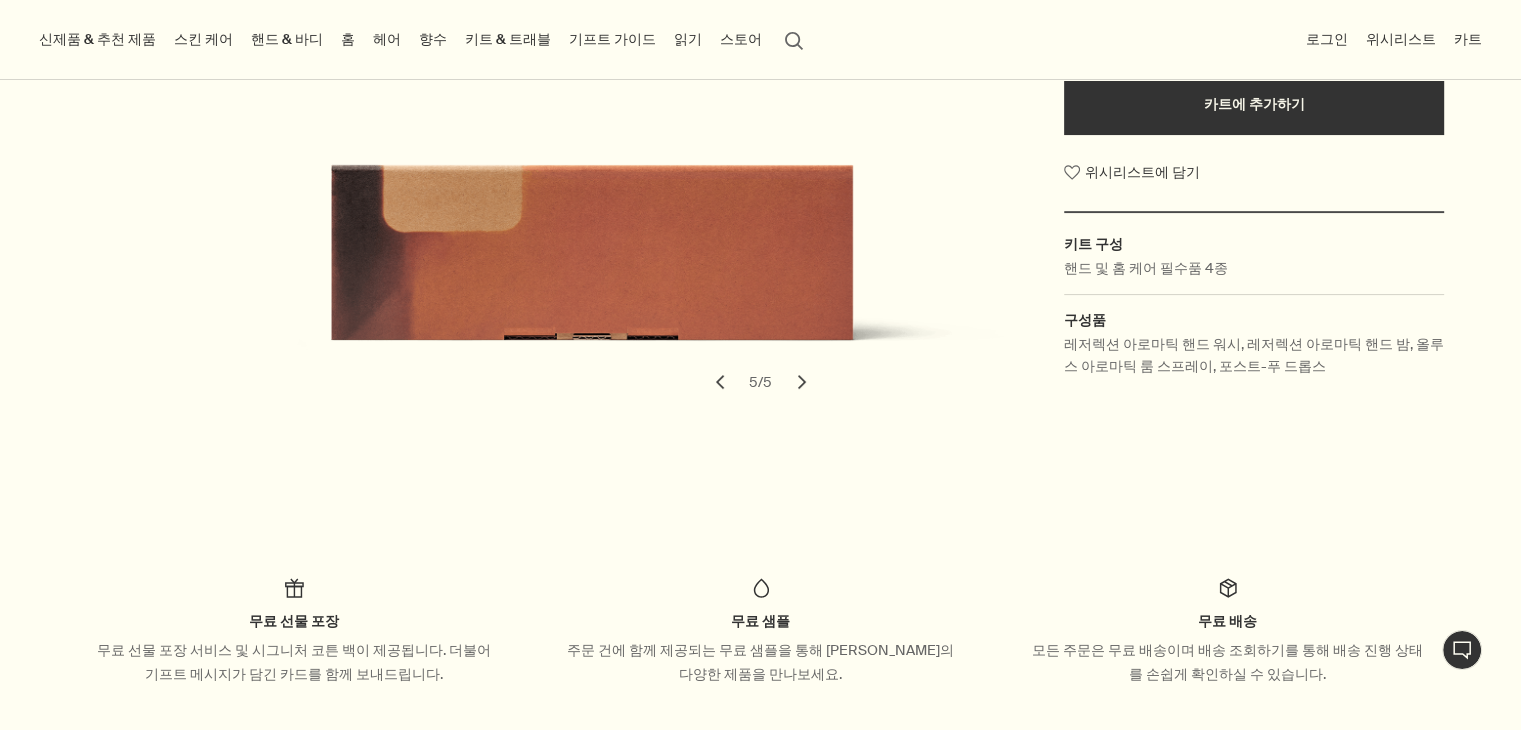 scroll, scrollTop: 100, scrollLeft: 0, axis: vertical 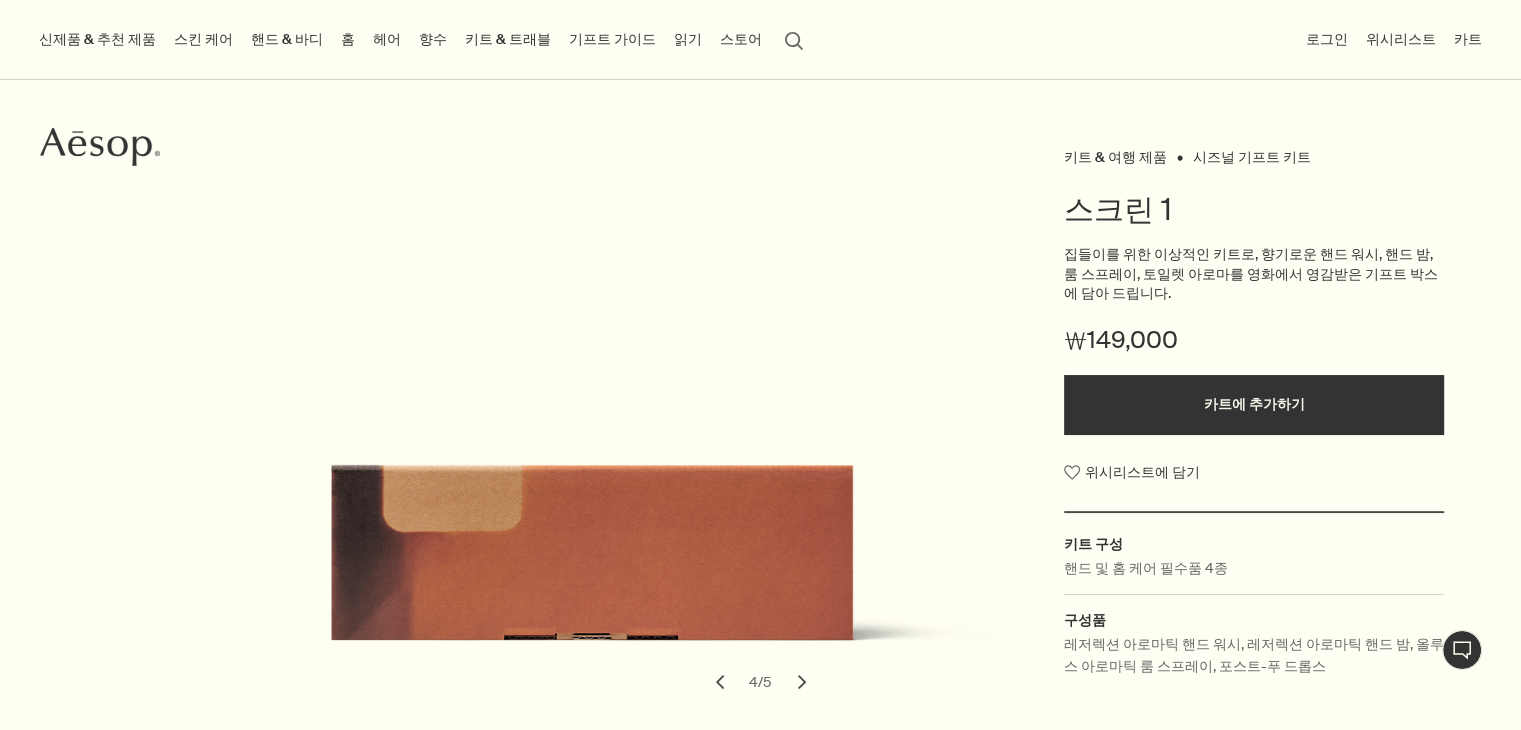 click on "chevron" at bounding box center (720, 682) 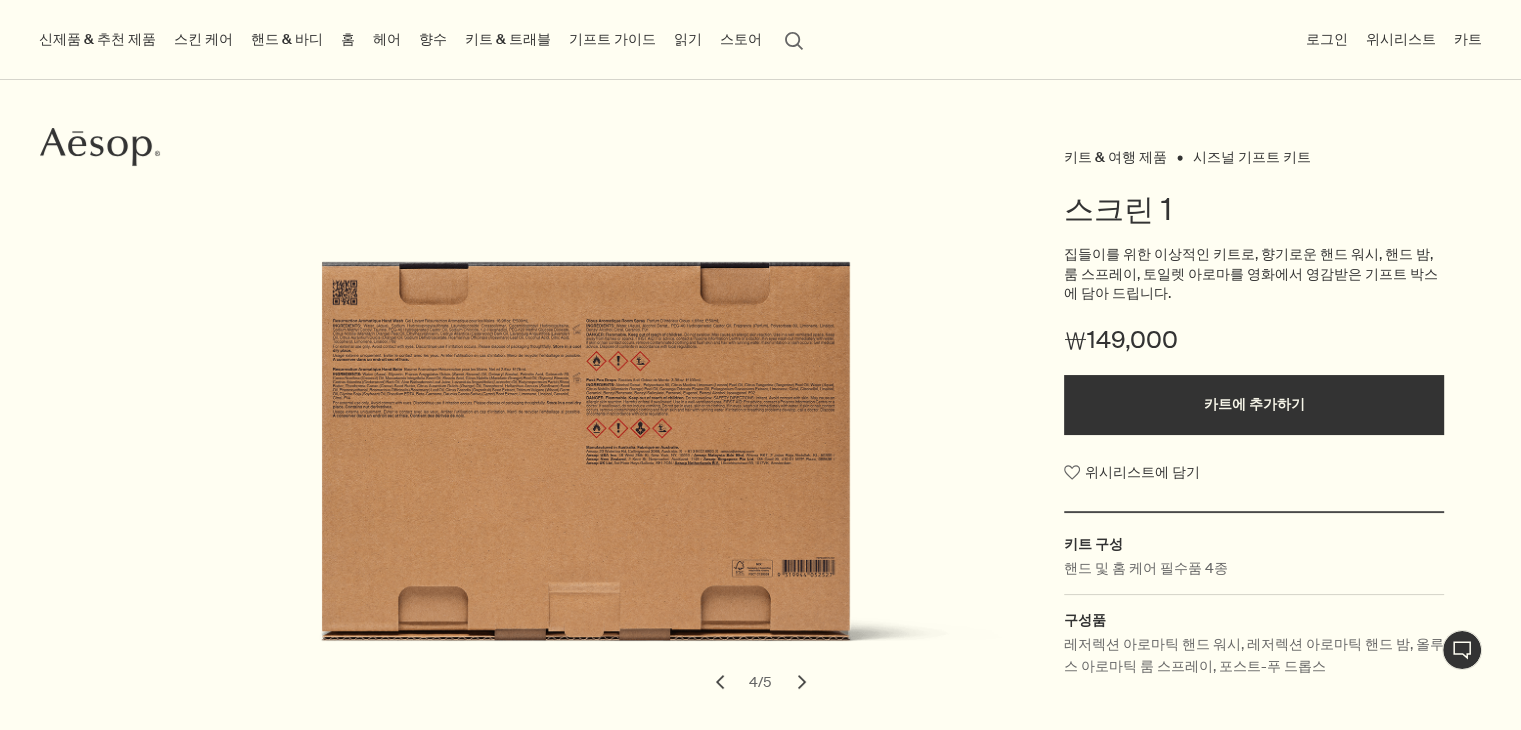 click on "chevron" at bounding box center (720, 682) 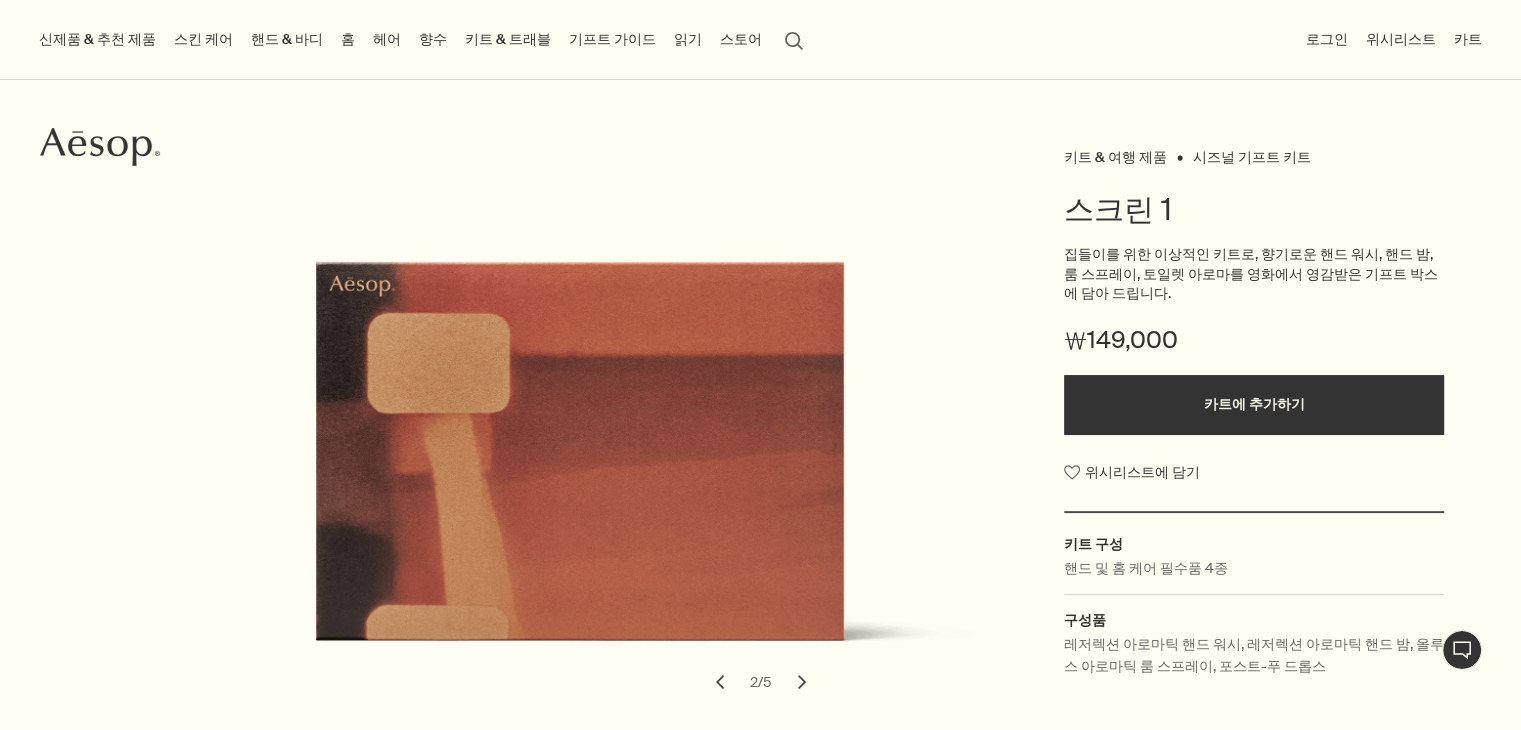 click on "카트에 추가하기" at bounding box center (1254, 405) 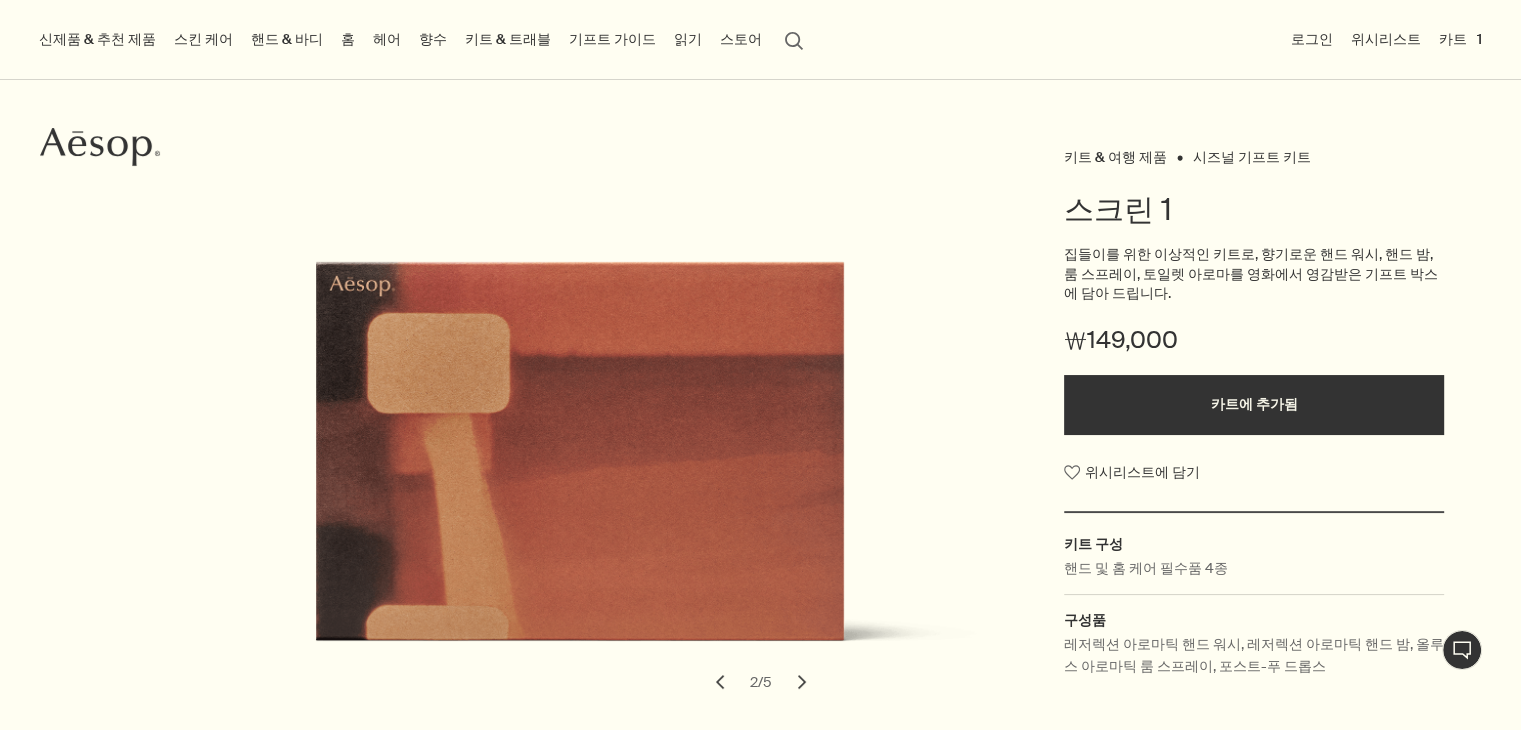 click on "카트 1" at bounding box center (1460, 39) 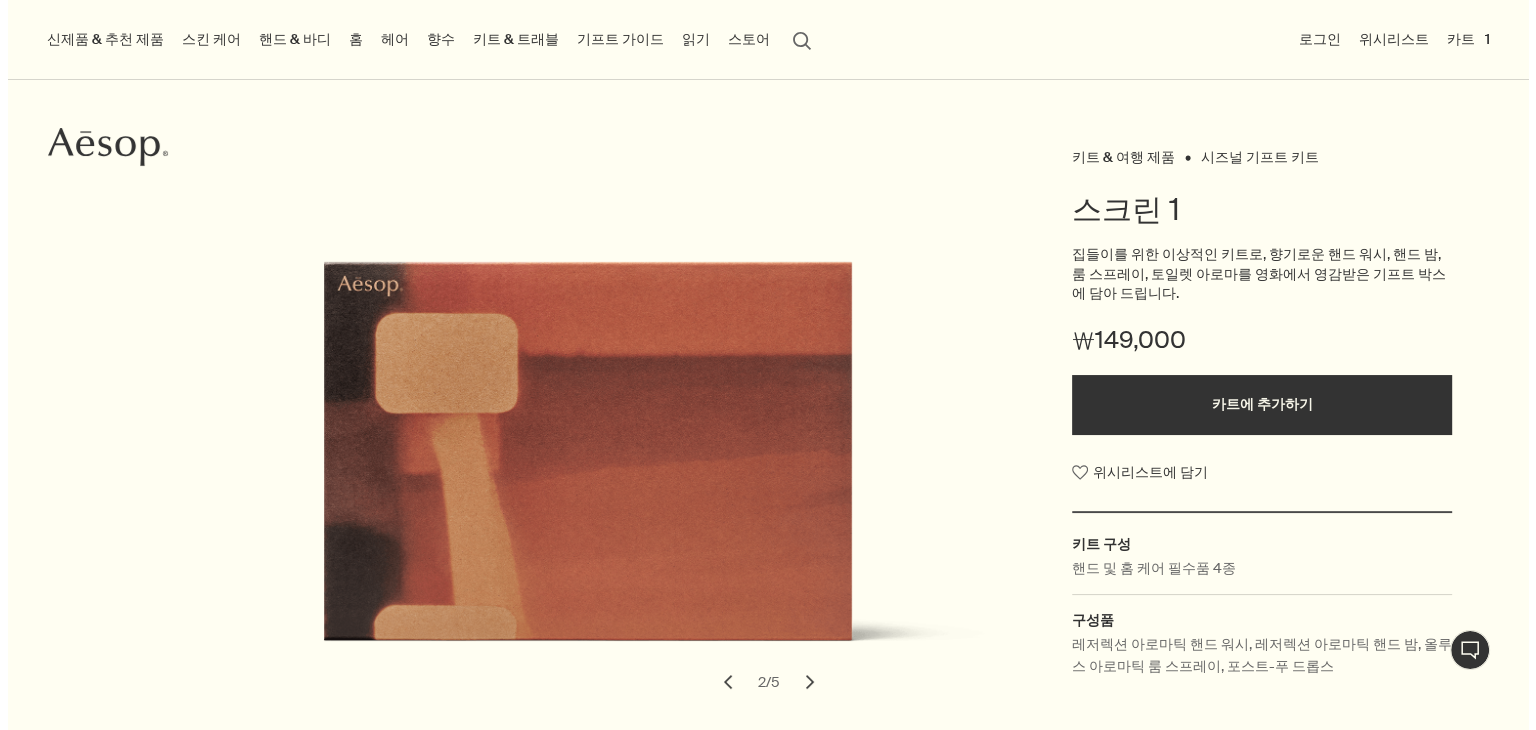 scroll, scrollTop: 0, scrollLeft: 0, axis: both 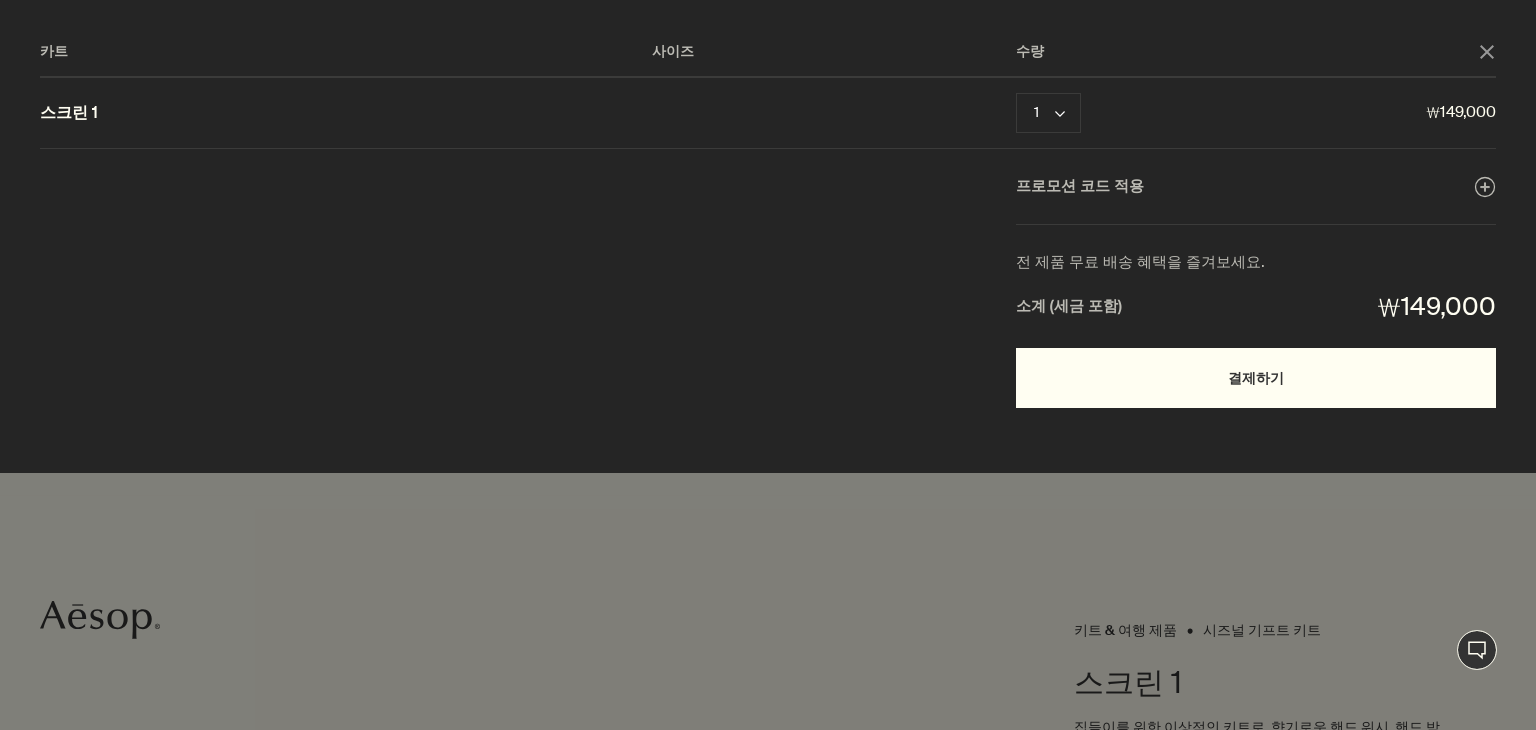 click on "결제하기" at bounding box center (1256, 378) 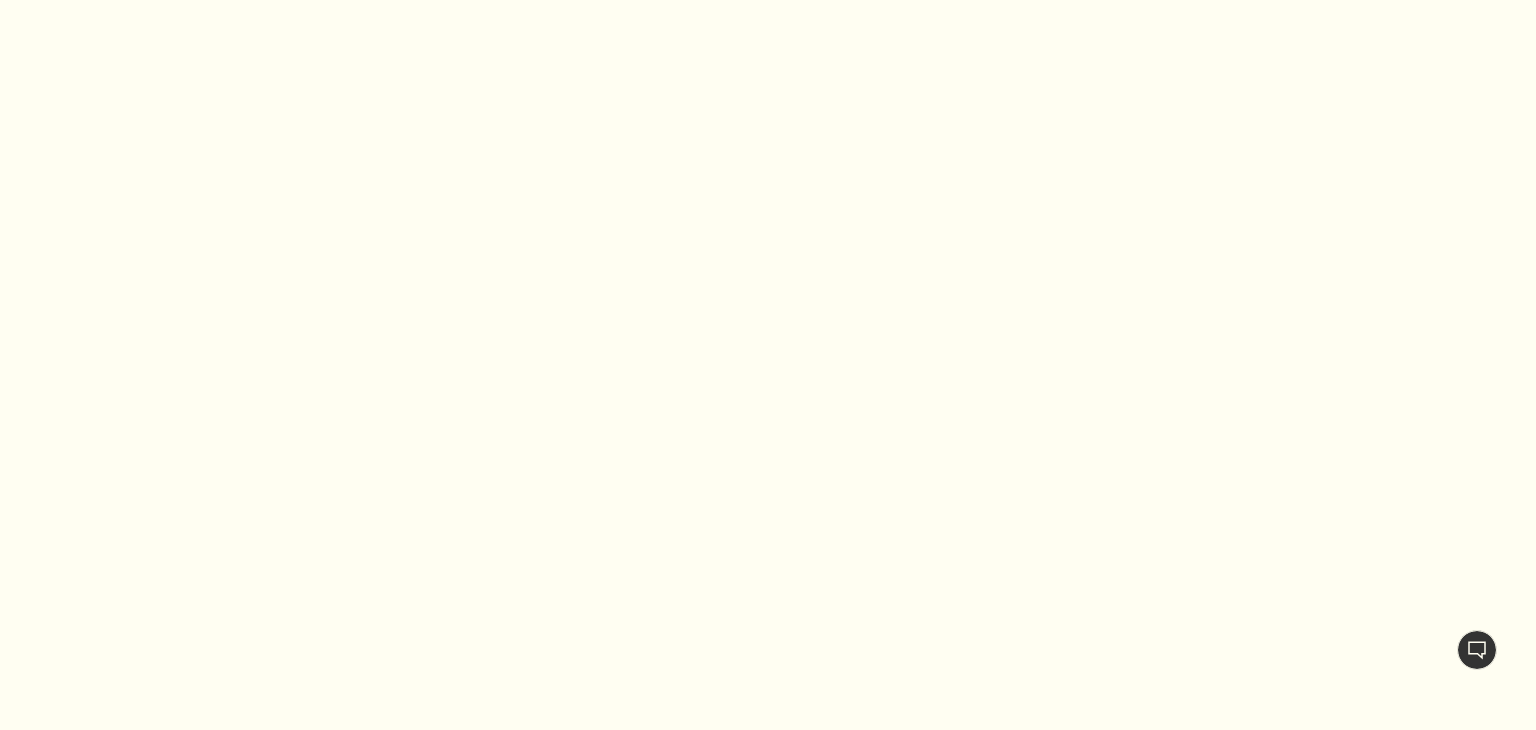 scroll, scrollTop: 0, scrollLeft: 0, axis: both 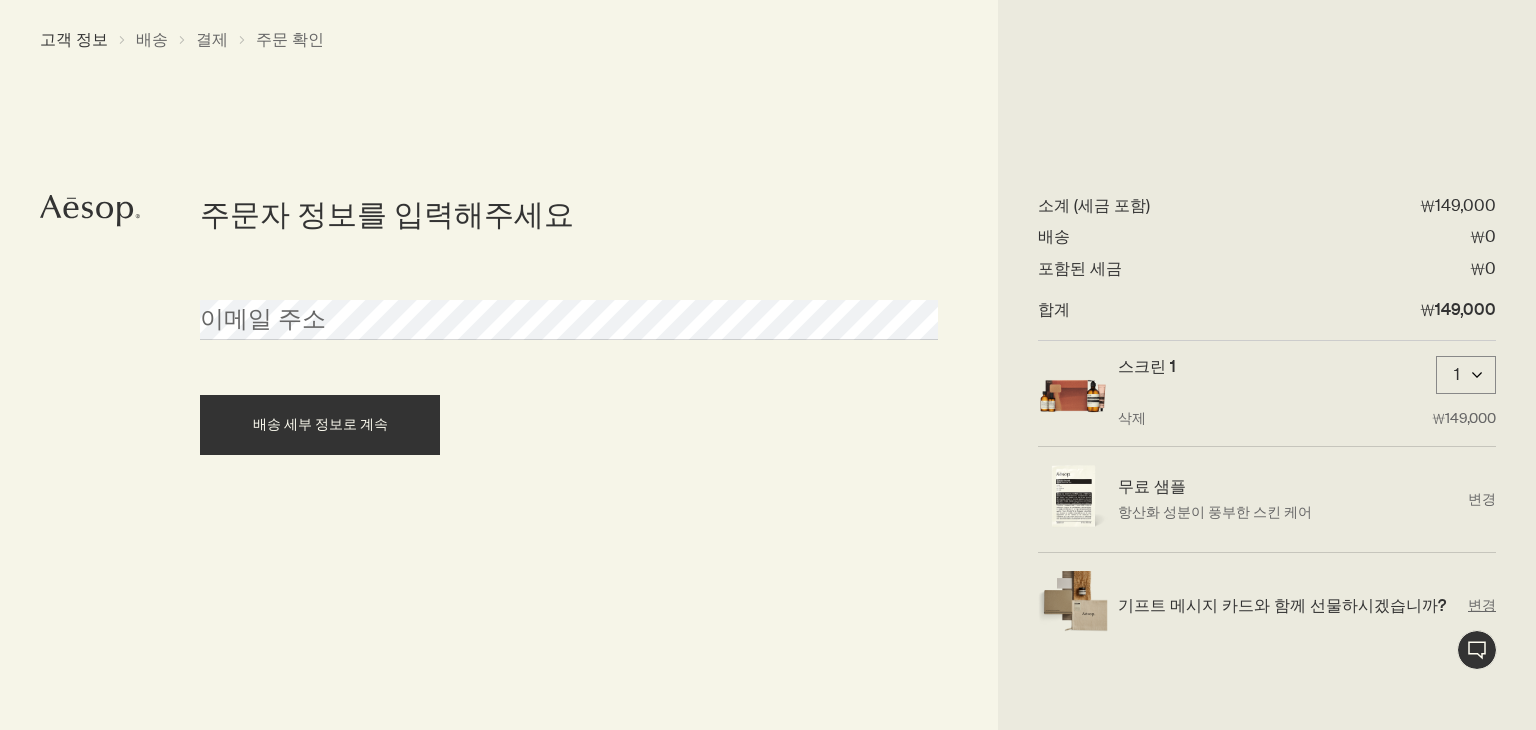 click on "변경" at bounding box center (1482, 605) 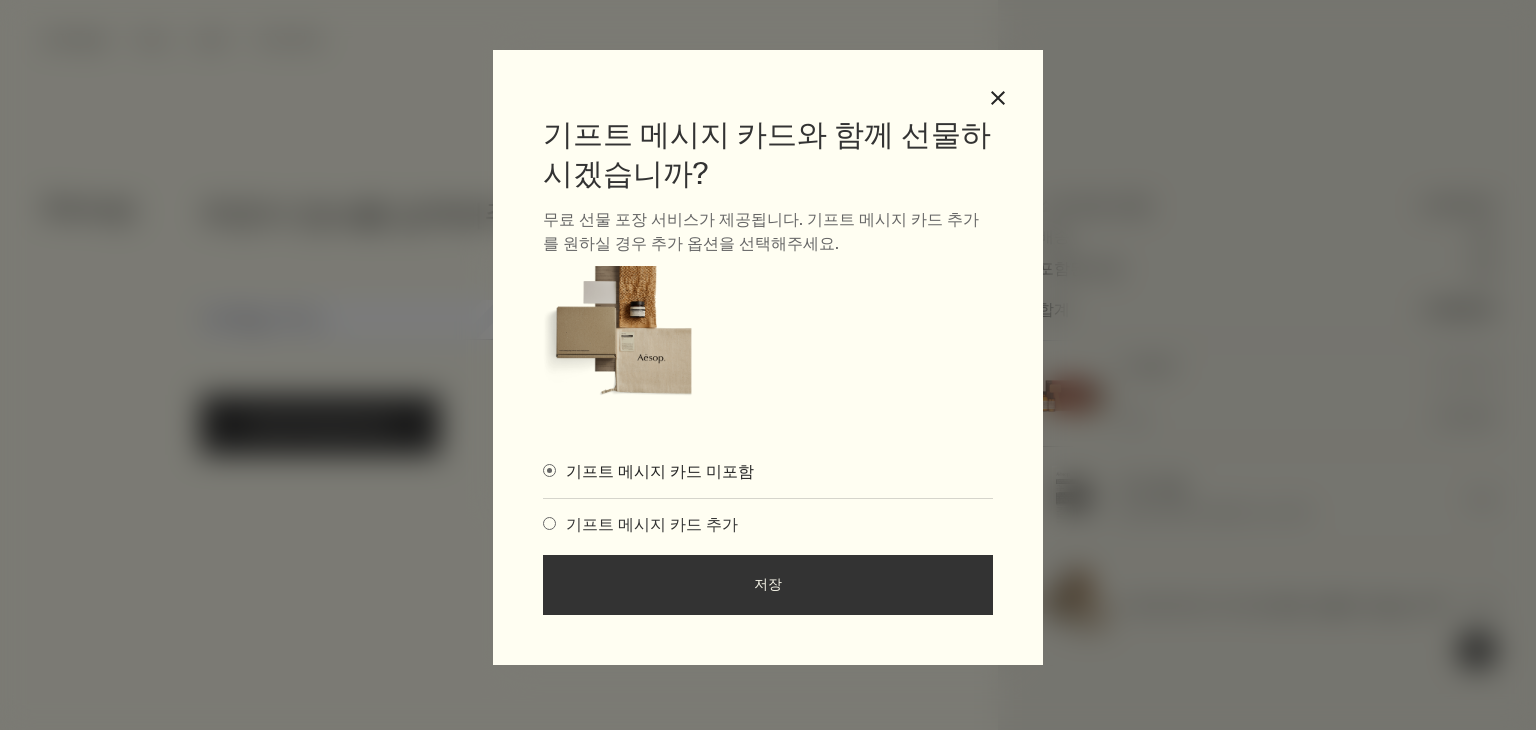 click on "기프트 메시지 카드 추가" at bounding box center (647, 524) 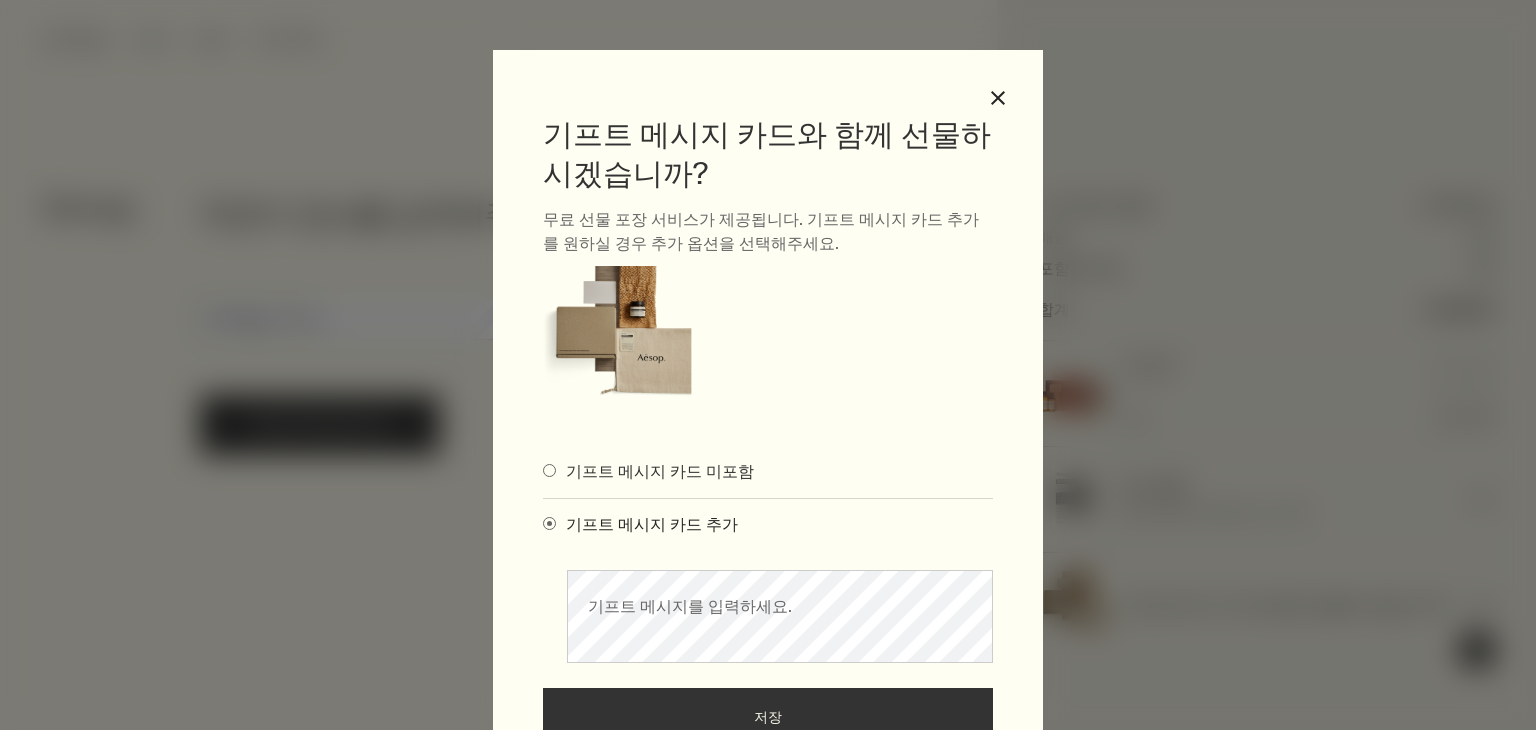 scroll, scrollTop: 118, scrollLeft: 0, axis: vertical 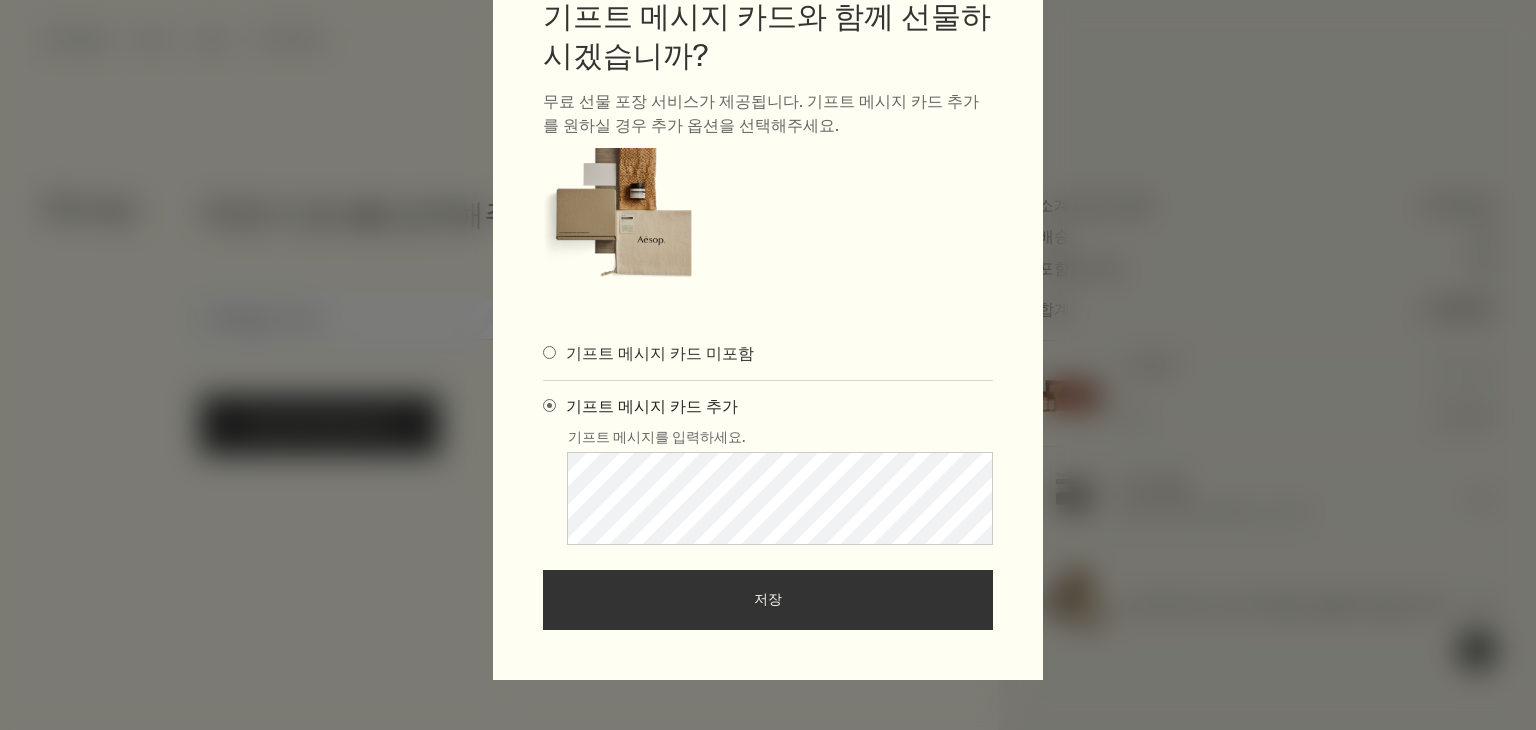 click at bounding box center [618, 223] 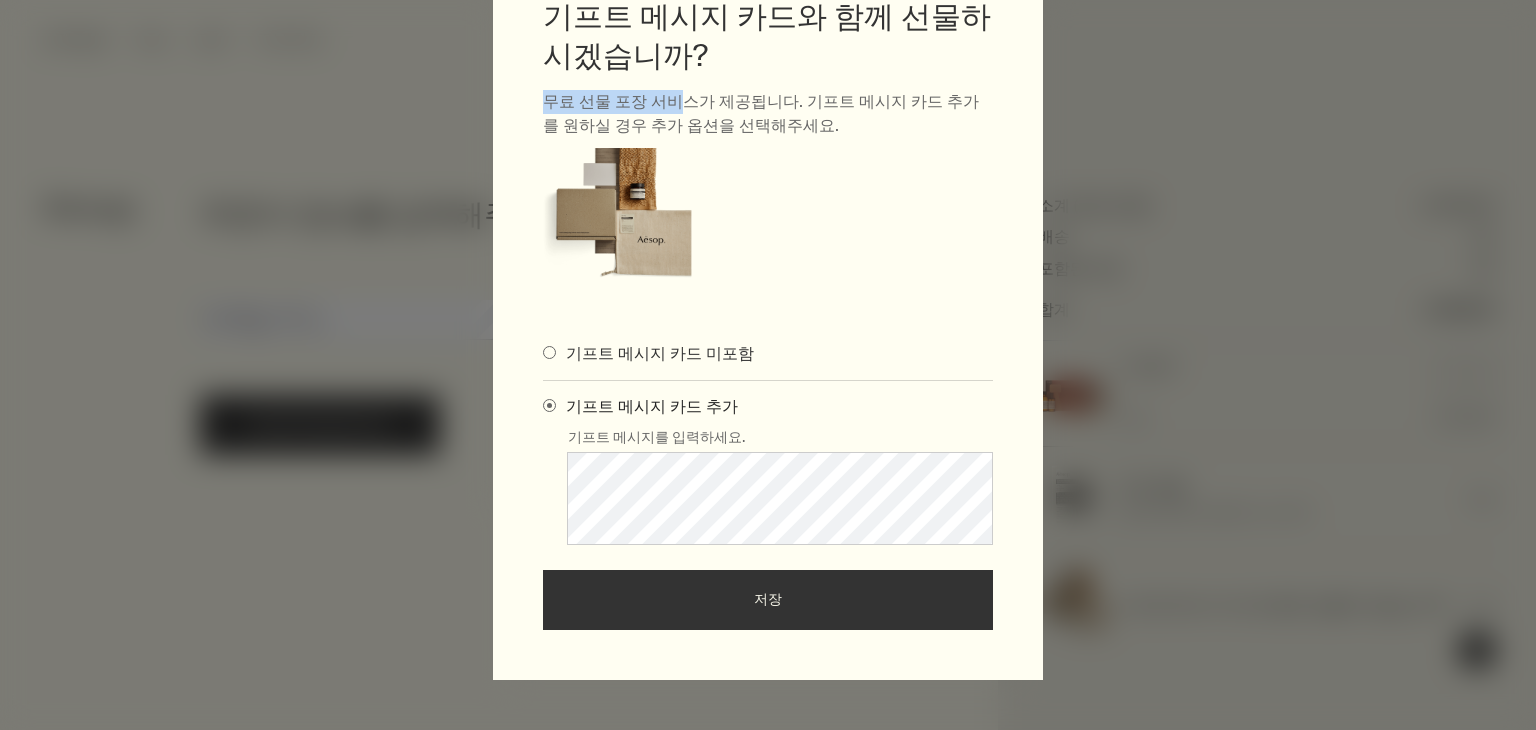 drag, startPoint x: 533, startPoint y: 100, endPoint x: 562, endPoint y: 93, distance: 29.832869 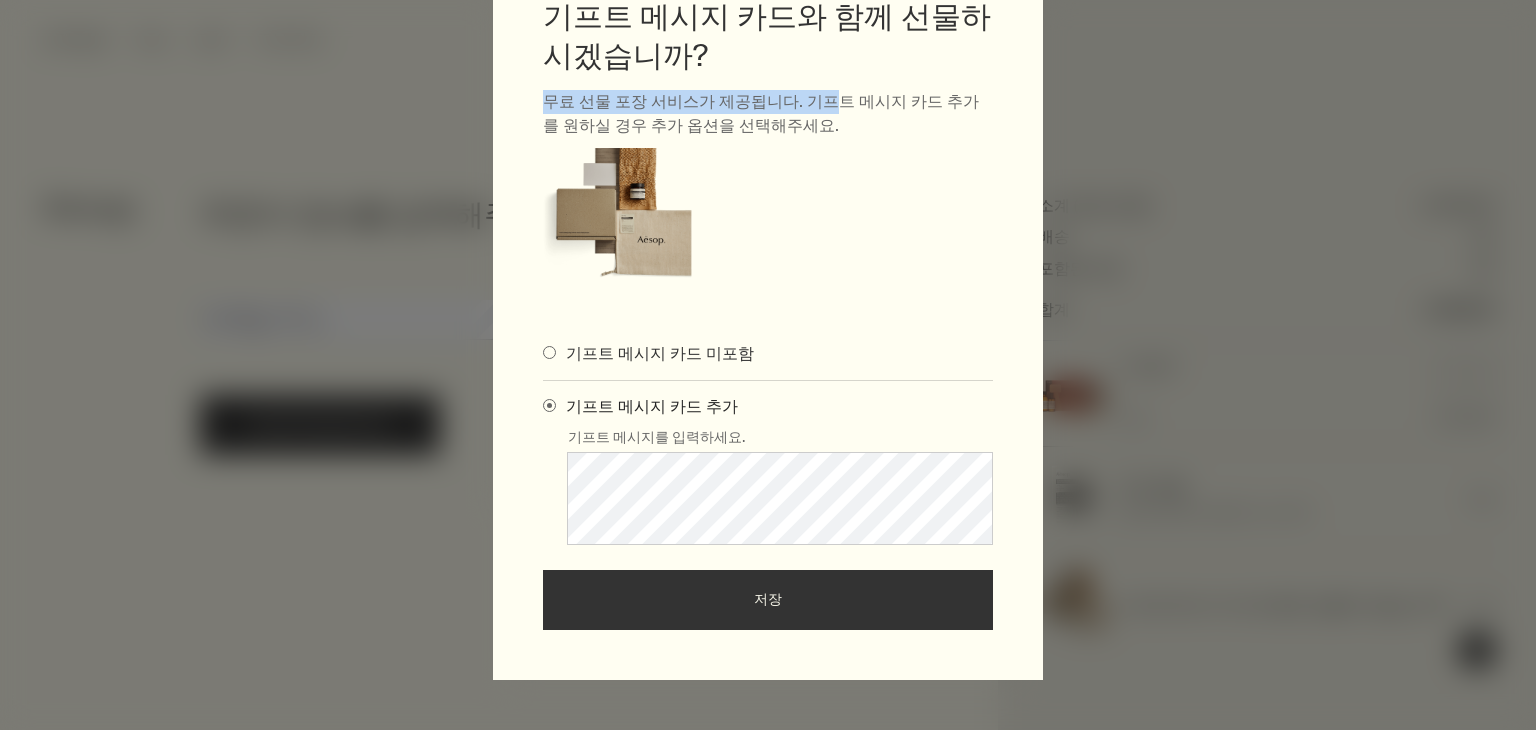 drag, startPoint x: 537, startPoint y: 99, endPoint x: 802, endPoint y: 143, distance: 268.628 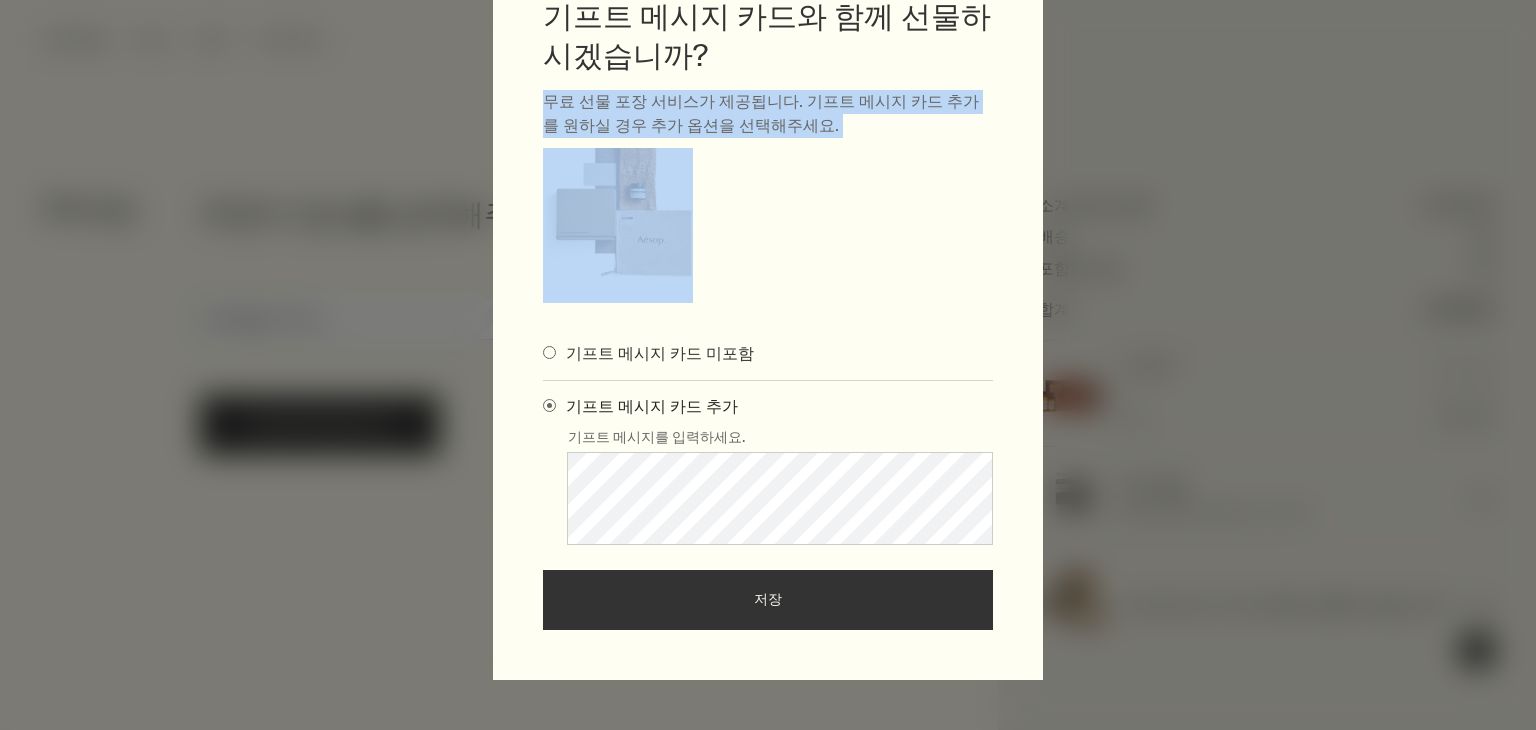 click on "기프트 메시지 카드와 함께 선물하시겠습니까? 무료 선물 포장 서비스가 제공됩니다. 기프트 메시지 카드 추가를 원하실 경우 추가 옵션을 선택해주세요. 기프트 메시지 카드 미포함 기프트 메시지 카드 추가 기프트 메시지를 입력하세요. 저장" at bounding box center [768, 313] 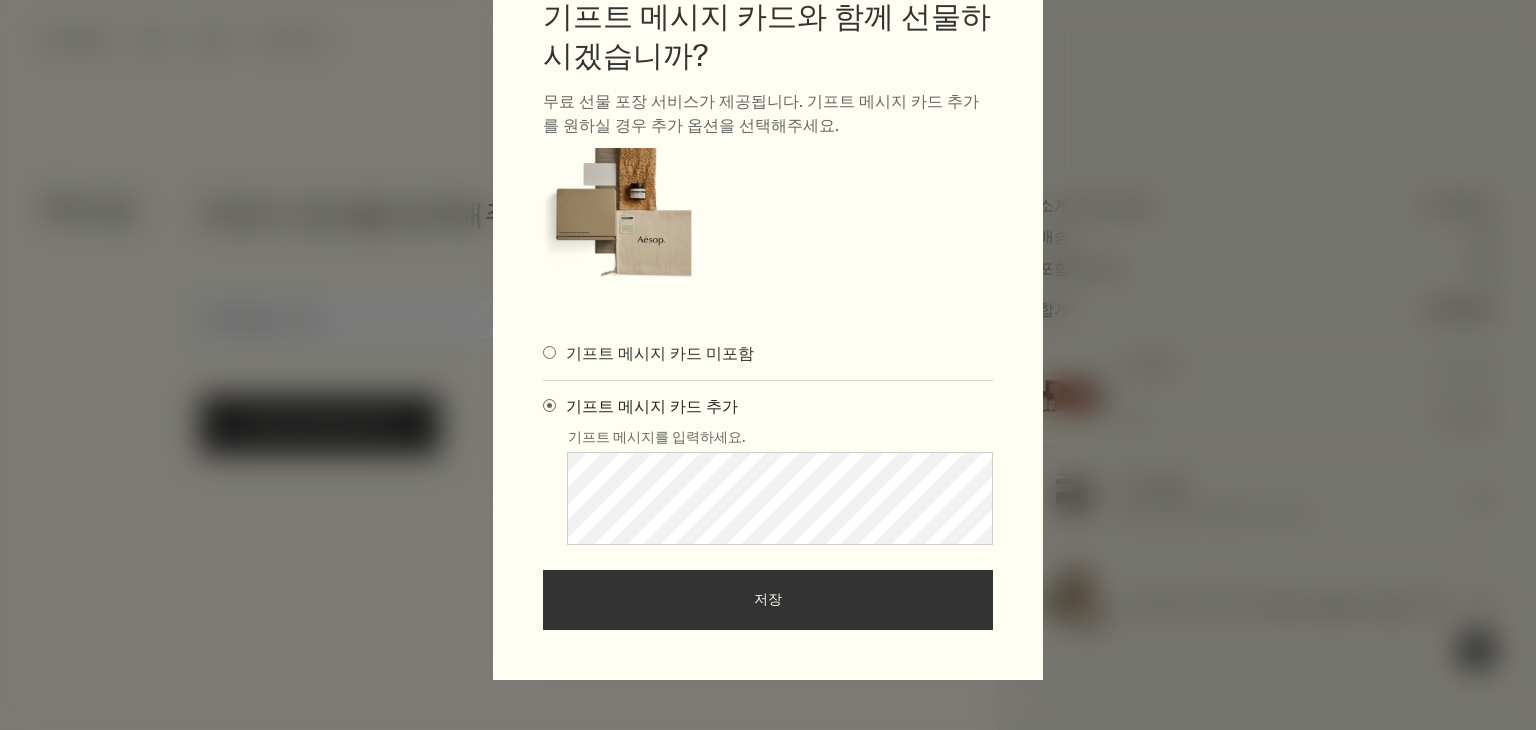 scroll, scrollTop: 0, scrollLeft: 0, axis: both 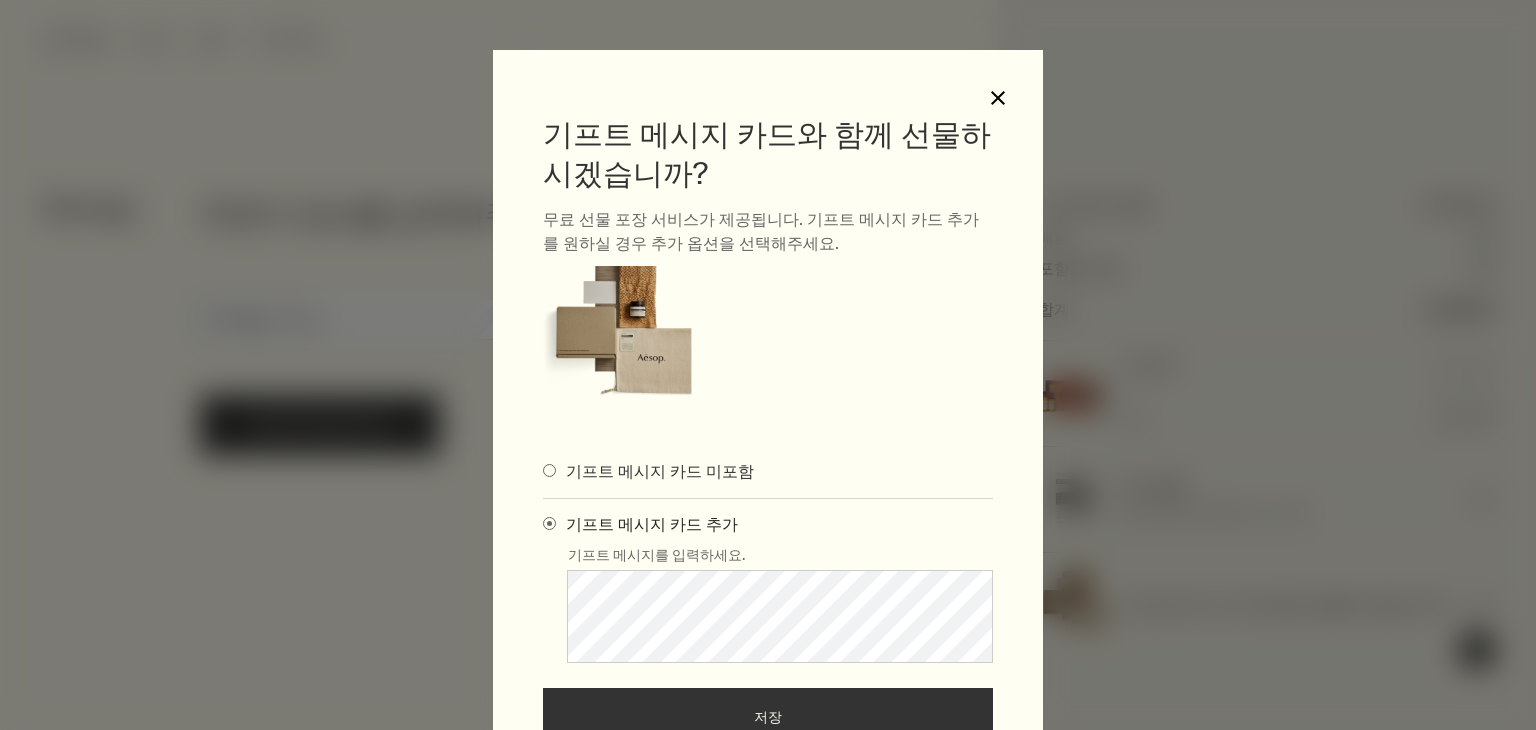 click on "close" at bounding box center (998, 98) 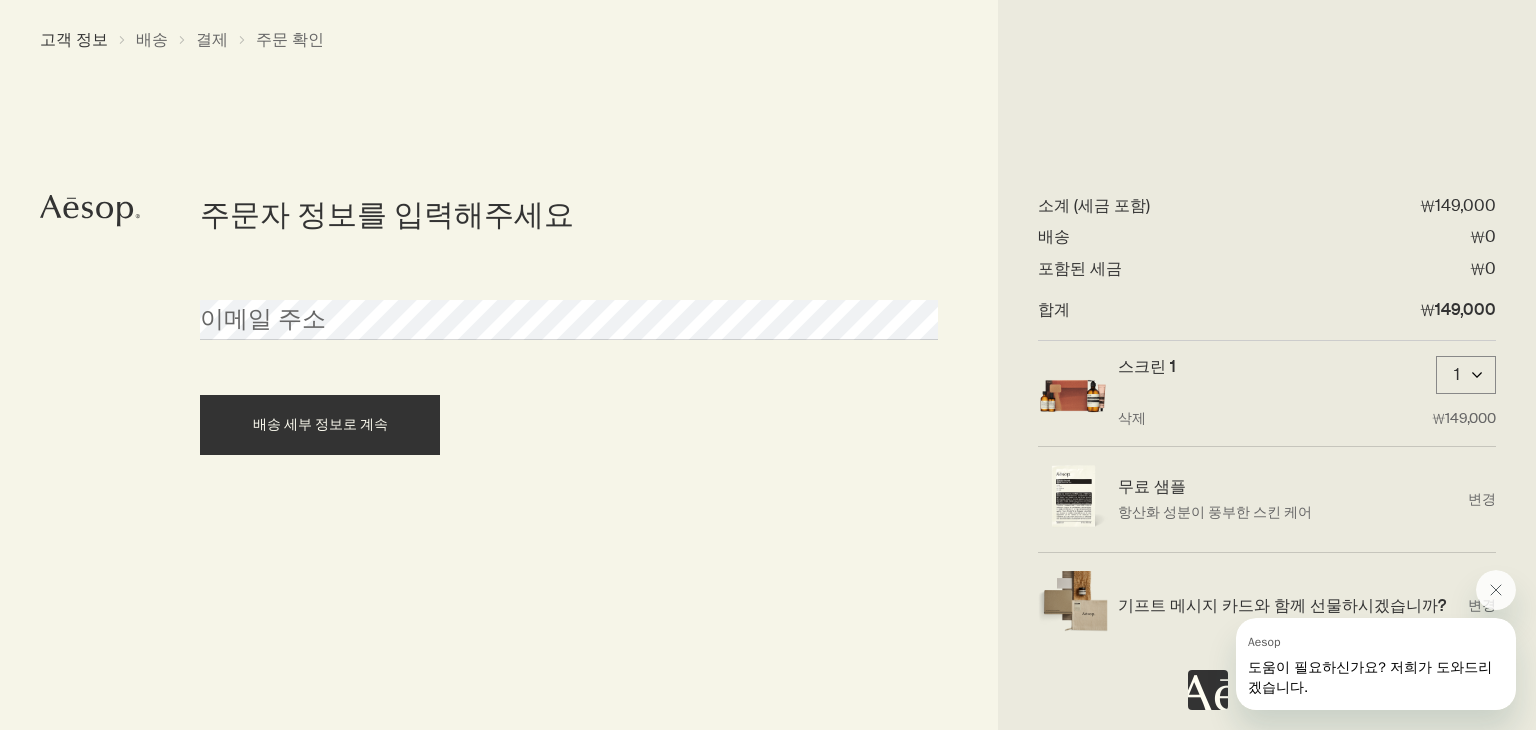 scroll, scrollTop: 0, scrollLeft: 0, axis: both 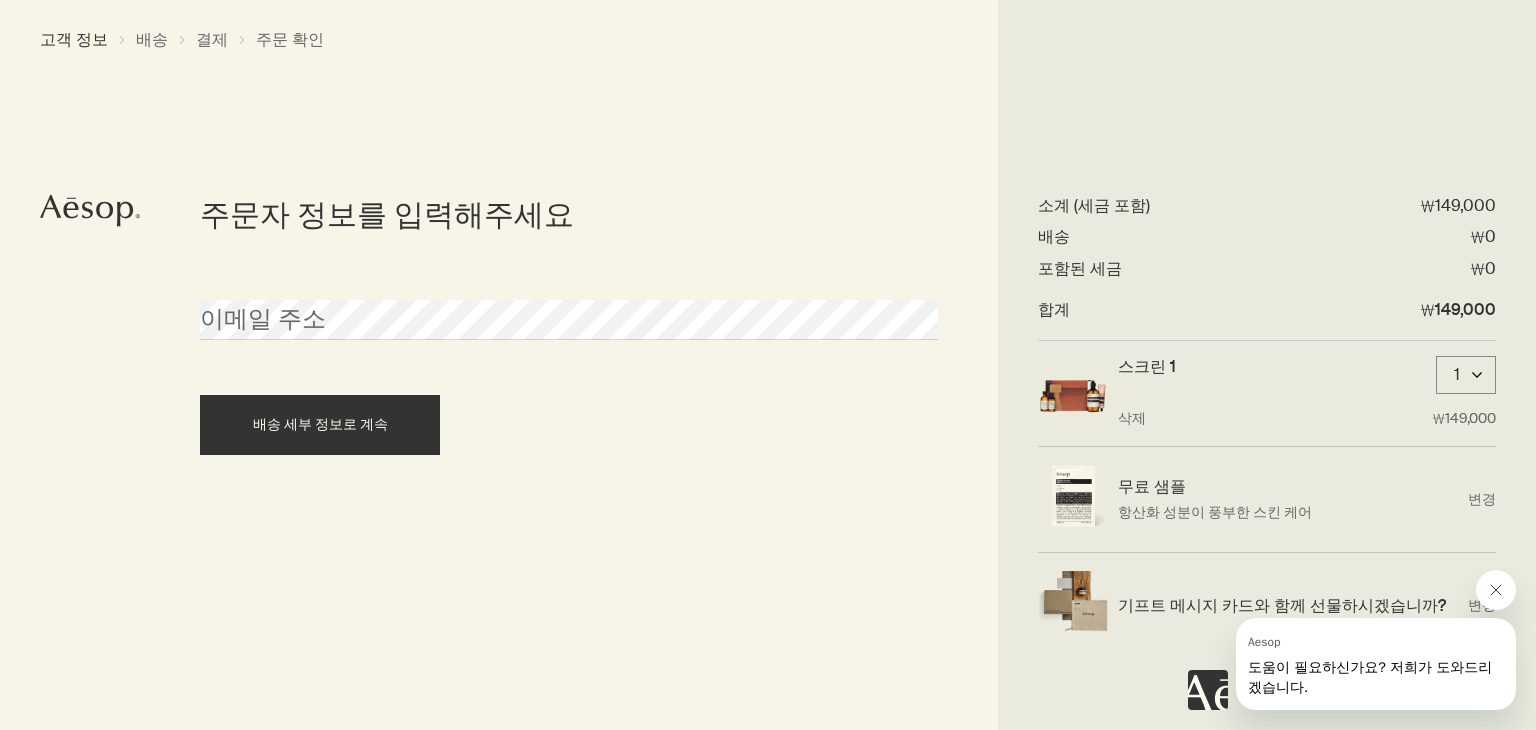 click at bounding box center [1496, 590] 